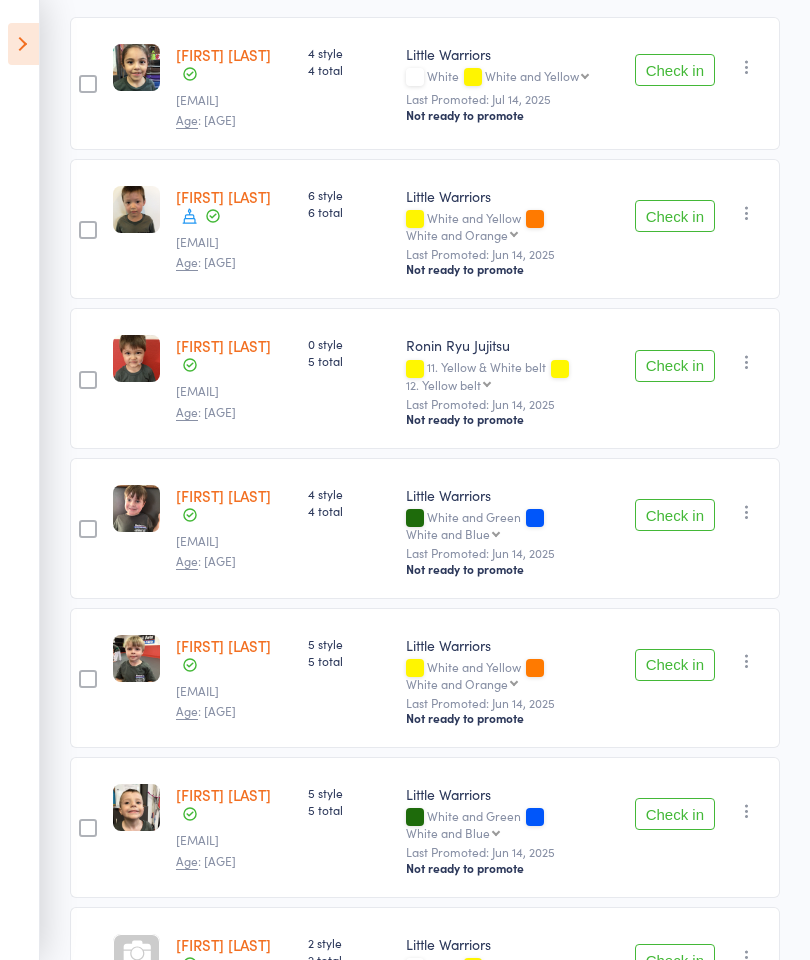 scroll, scrollTop: 0, scrollLeft: 0, axis: both 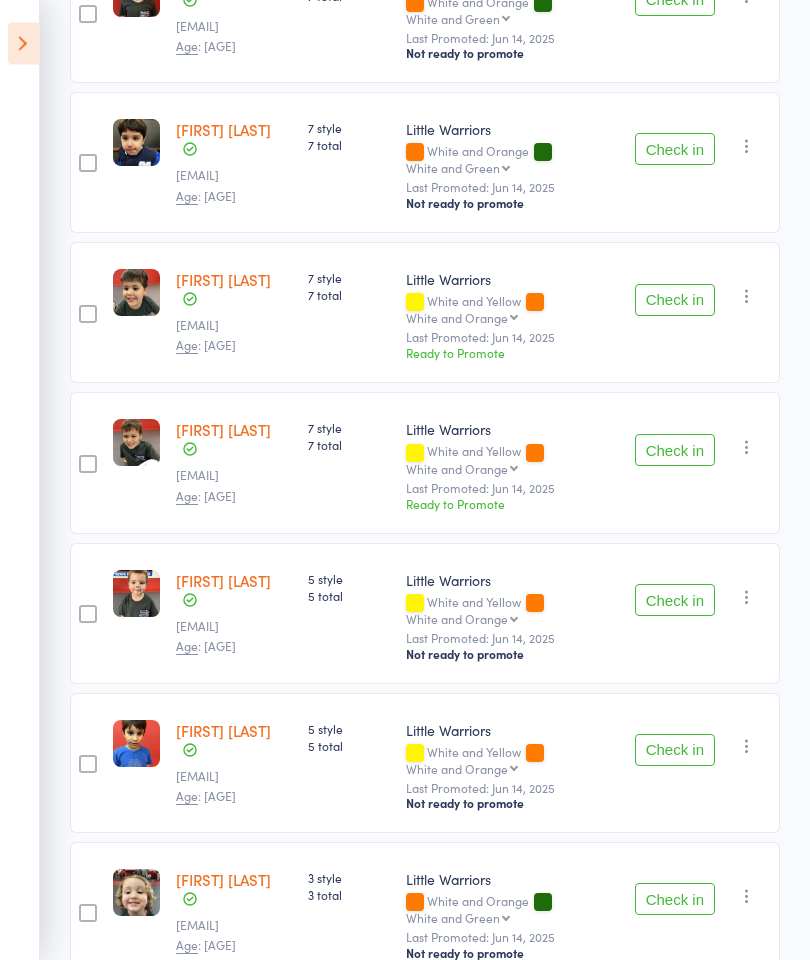 click on "Check in" at bounding box center [675, 751] 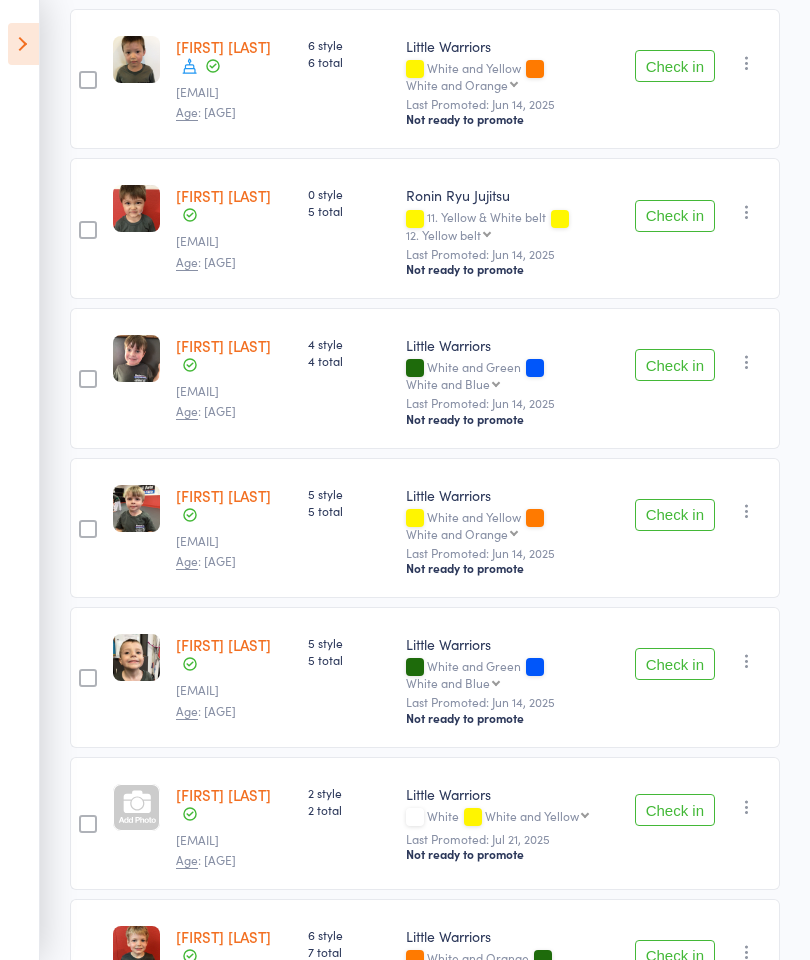 scroll, scrollTop: 531, scrollLeft: 0, axis: vertical 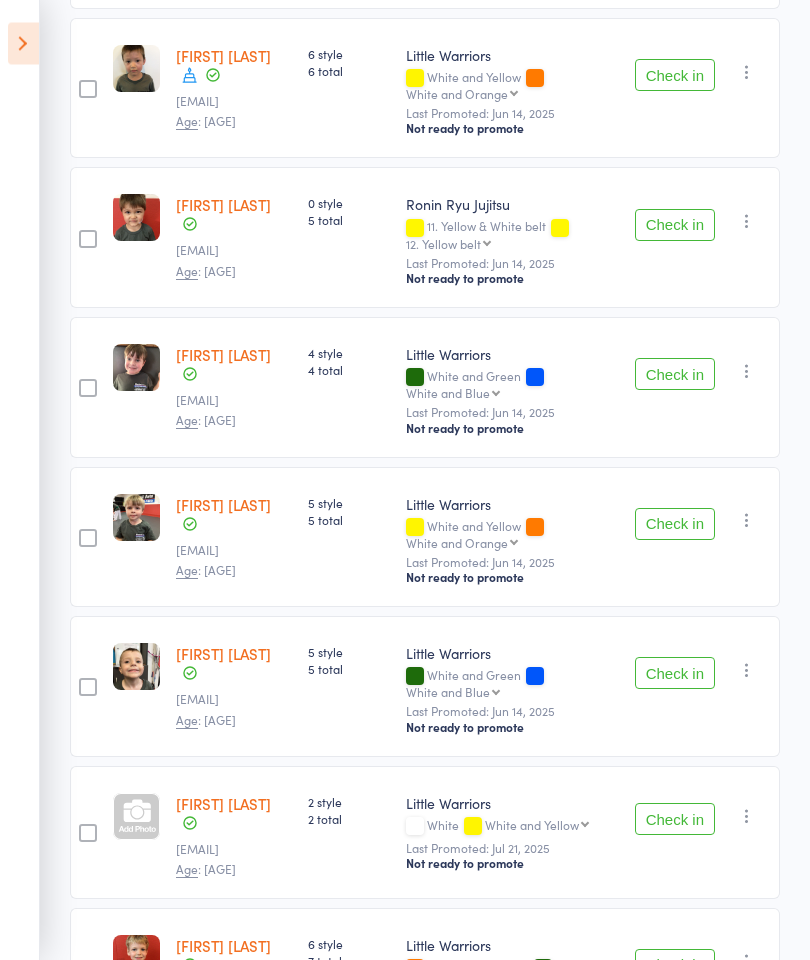 click on "Check in" at bounding box center (675, 226) 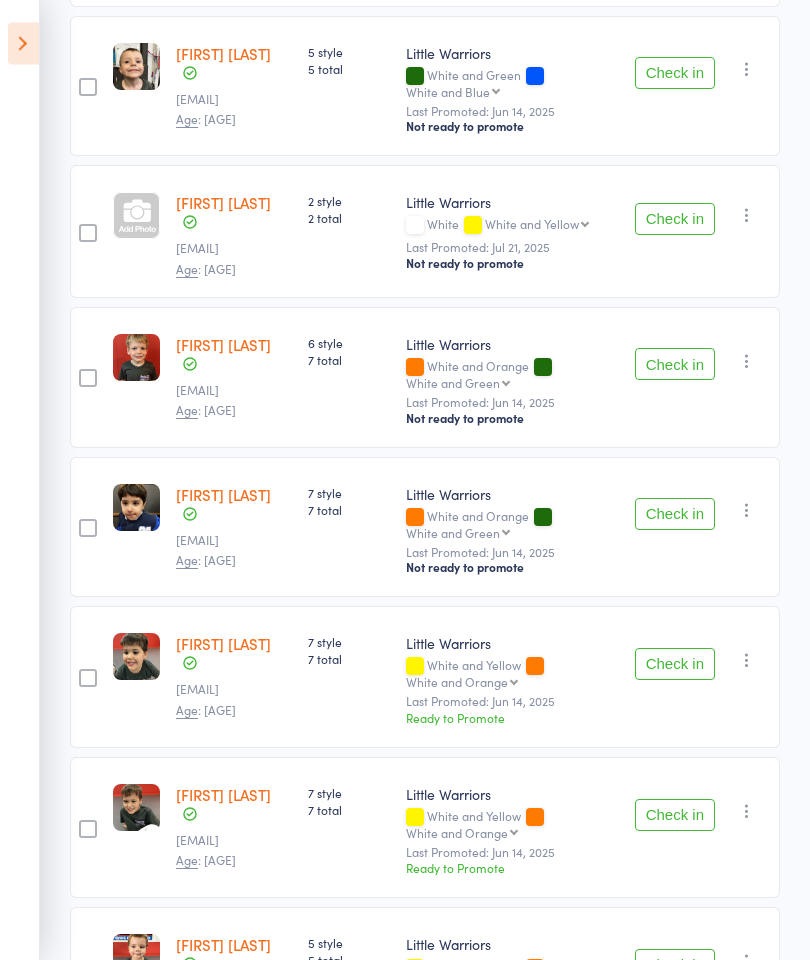 scroll, scrollTop: 983, scrollLeft: 0, axis: vertical 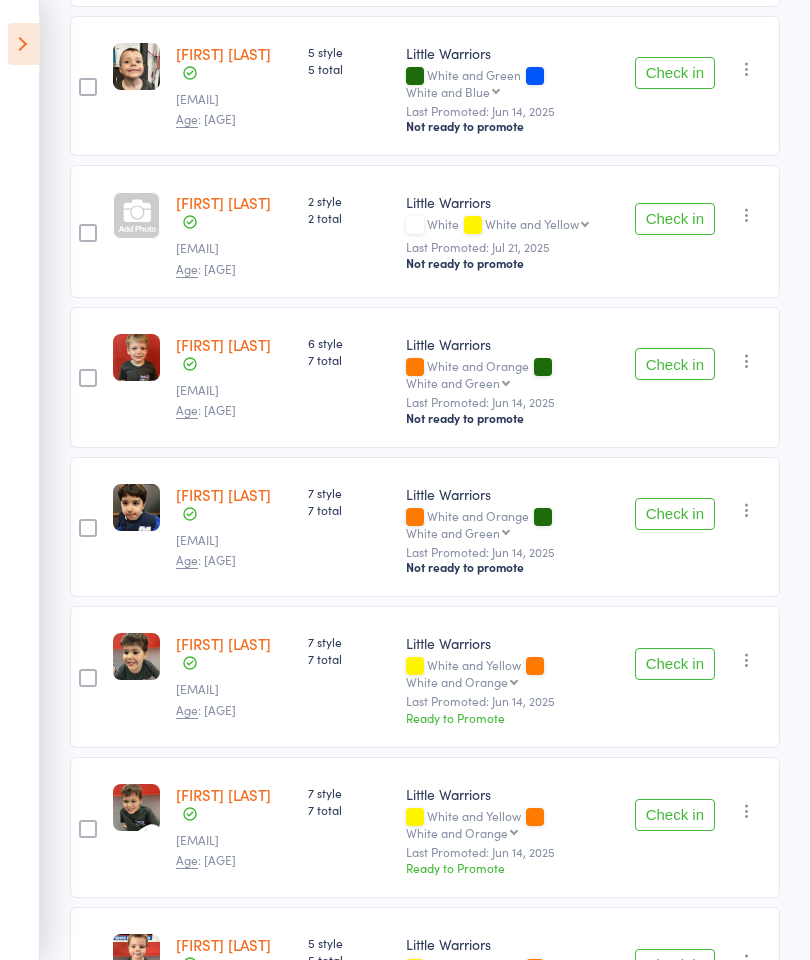 click on "Check in" at bounding box center (675, 664) 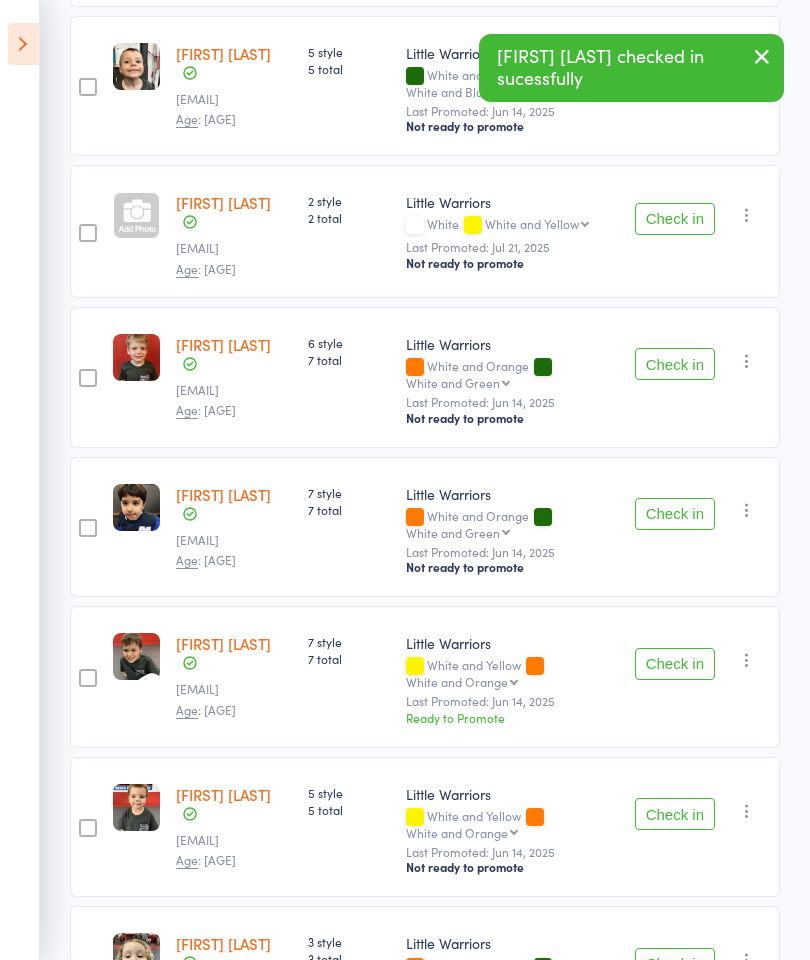 click on "Check in" at bounding box center (675, 664) 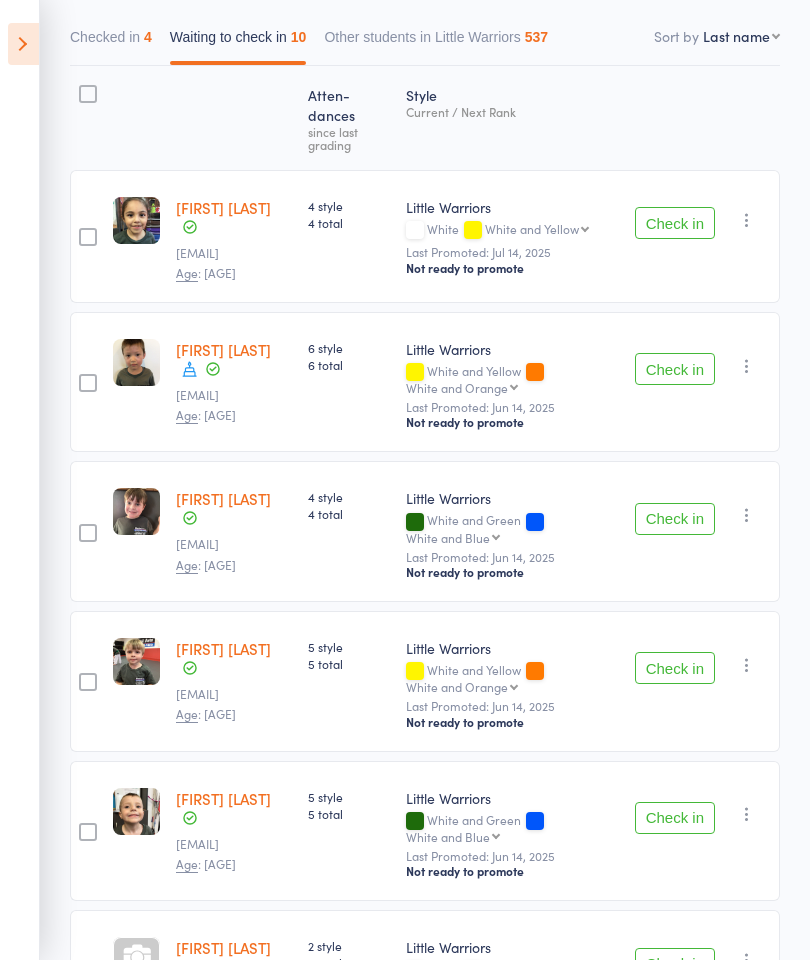 scroll, scrollTop: 0, scrollLeft: 0, axis: both 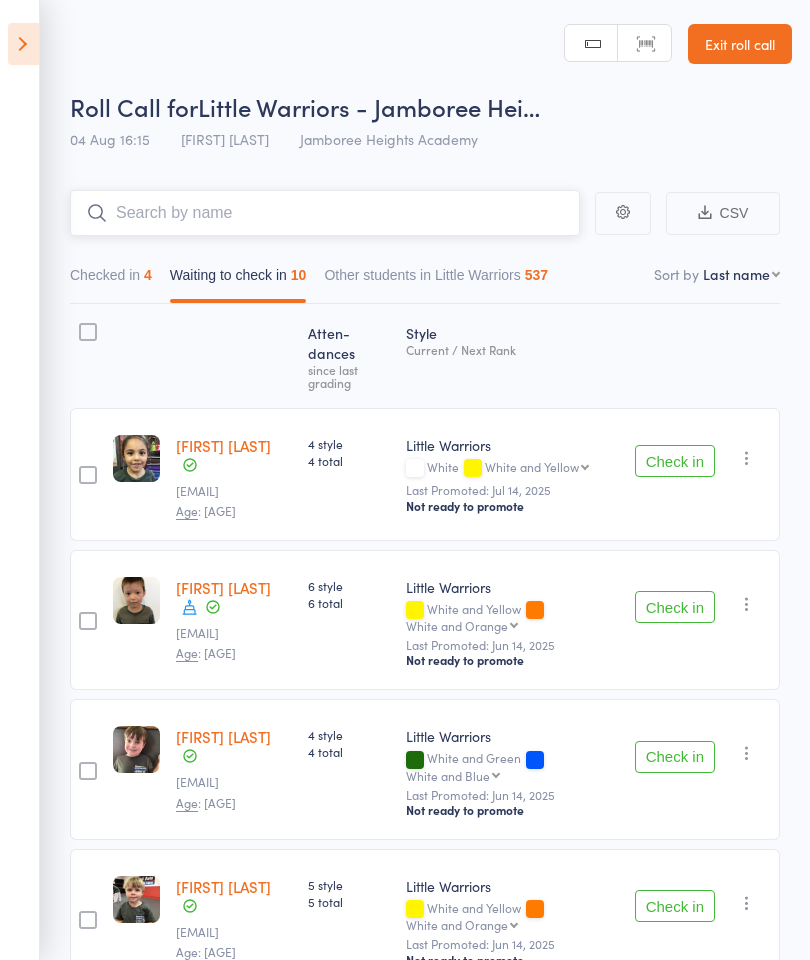 click at bounding box center (325, 213) 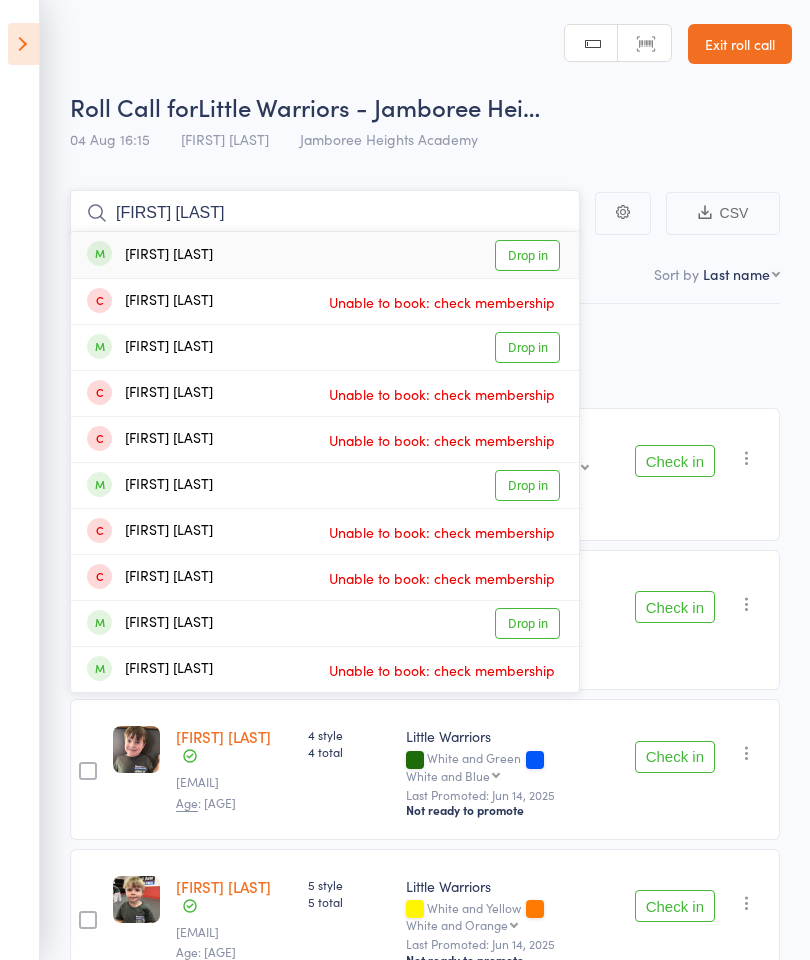 type on "[FIRST] [LAST]" 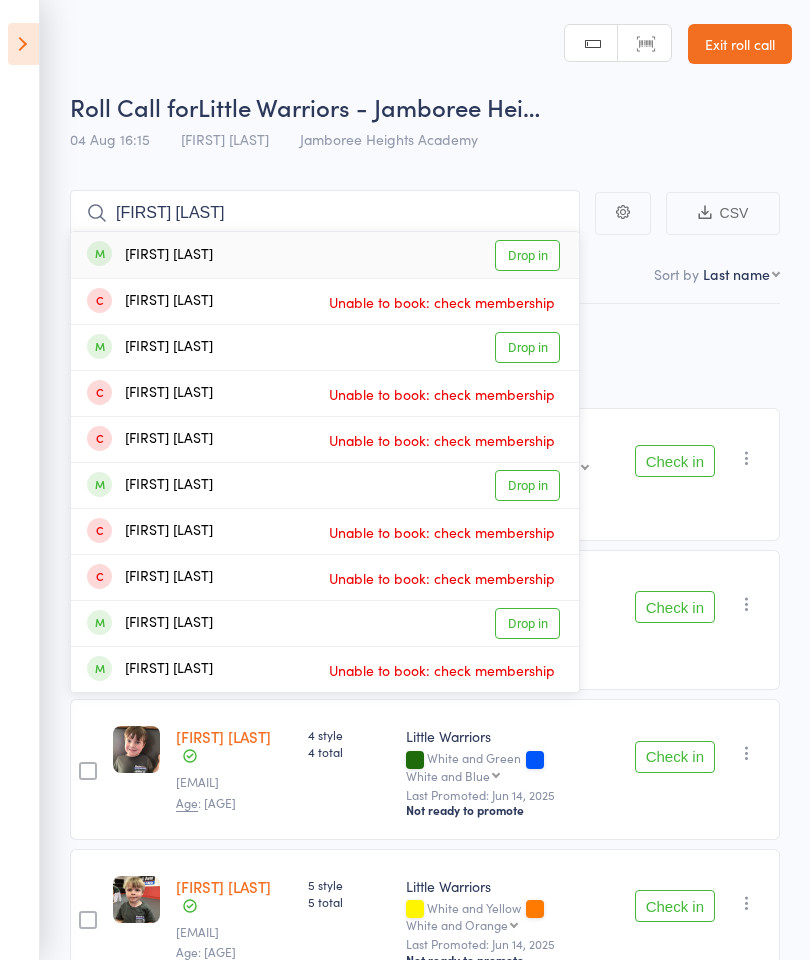 click on "Drop in" at bounding box center (527, 255) 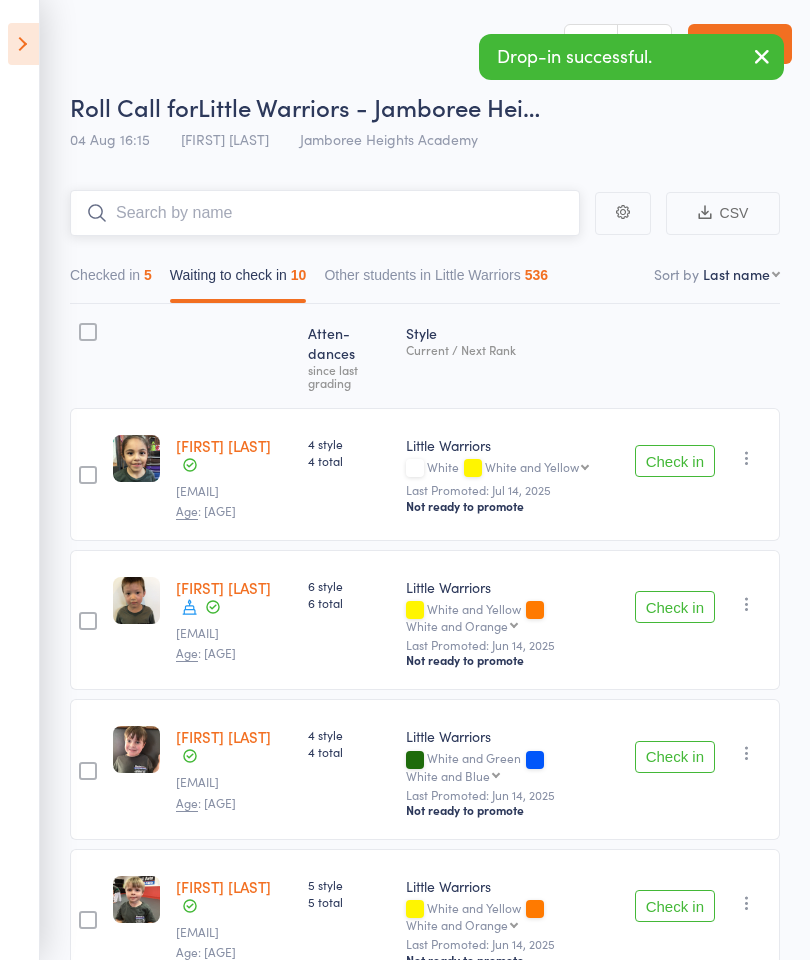 click on "Checked in  5" at bounding box center (111, 280) 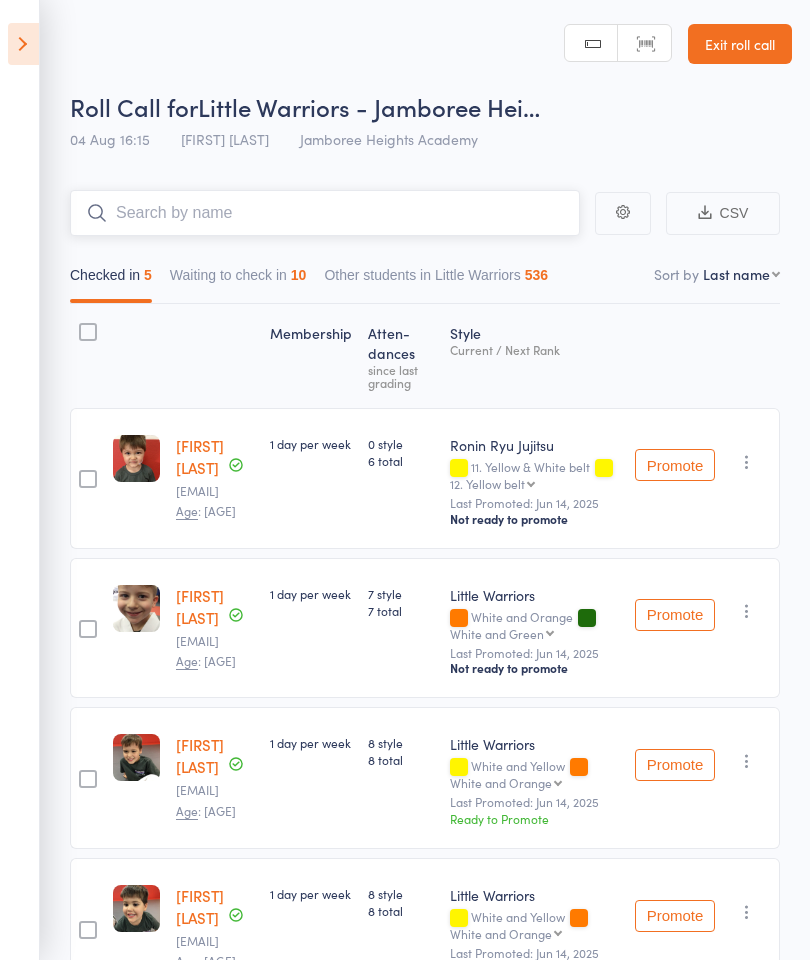 click on "Waiting to check in  10" at bounding box center [238, 280] 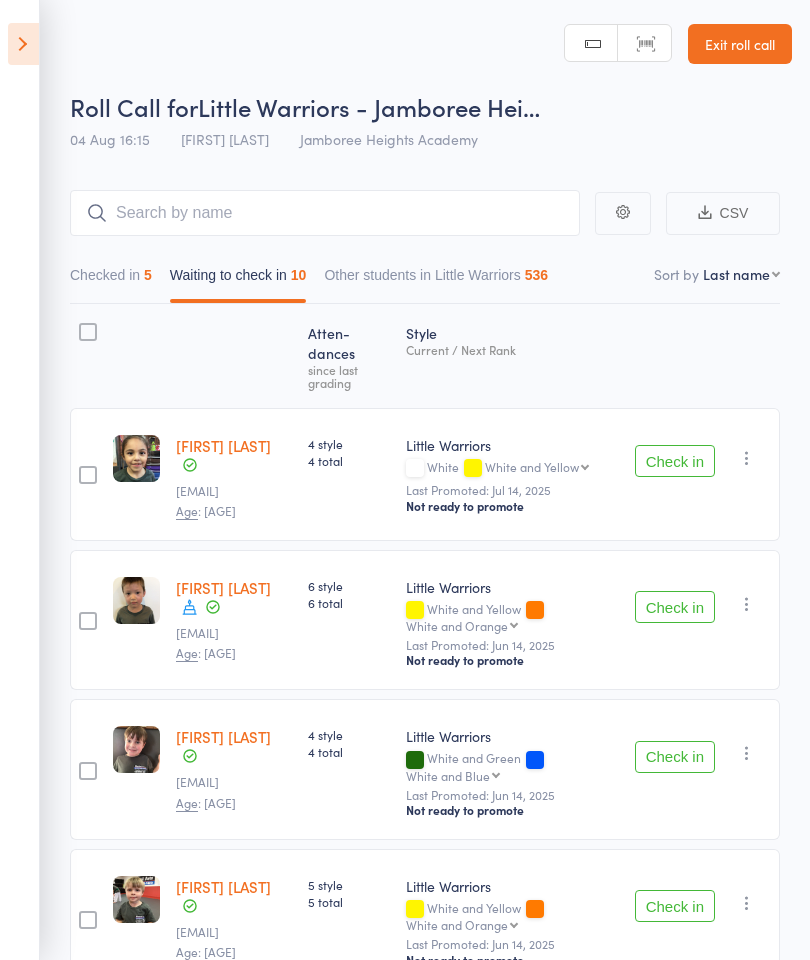 click on "Atten­dances since last grading Style Current / Next Rank edit [FIRST] [LAST] [EMAIL] Age : [AGE] [NUMBER] style [NUMBER] total Little Warriors White White and Yellow White and Yellow White and Orange White and Green White and Blue White and Purple White and Red White and Brown Last Promoted: [DATE] Not ready to promote Check in Check in Promote Send message Add Note Add Task Add Flag Remove Mark absent
edit [FIRST] [LAST] [EMAIL] Age : [AGE] [NUMBER] style [NUMBER] total Little Warriors White and Yellow White and Orange White and Orange White and Green White and Blue White and Purple White and Red White and Brown Last Promoted: [DATE] Not ready to promote Check in Check in Promote Send message Add Note Add Task Add Flag Remove Mark absent
edit [FIRST] [LAST] [EMAIL] Age : [AGE] [NUMBER] style [NUMBER] total Little Warriors White and Green White and Blue White and Blue White and Purple White and Red White and Brown Last Promoted: [DATE]" at bounding box center [425, 1120] 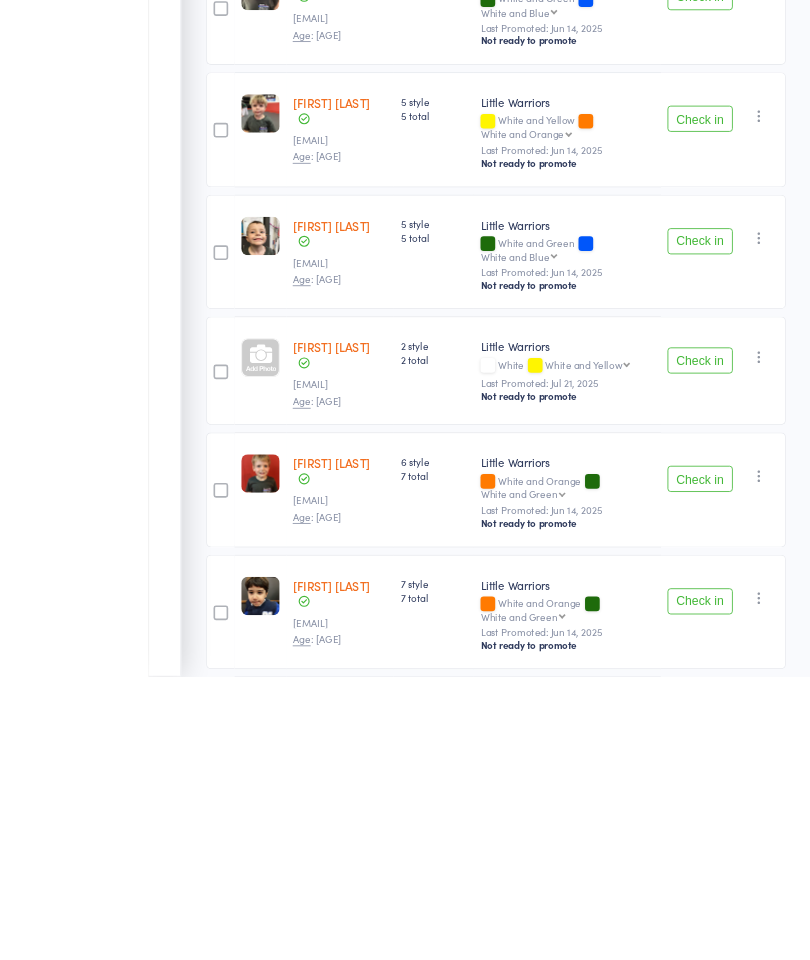 scroll, scrollTop: 1012, scrollLeft: 0, axis: vertical 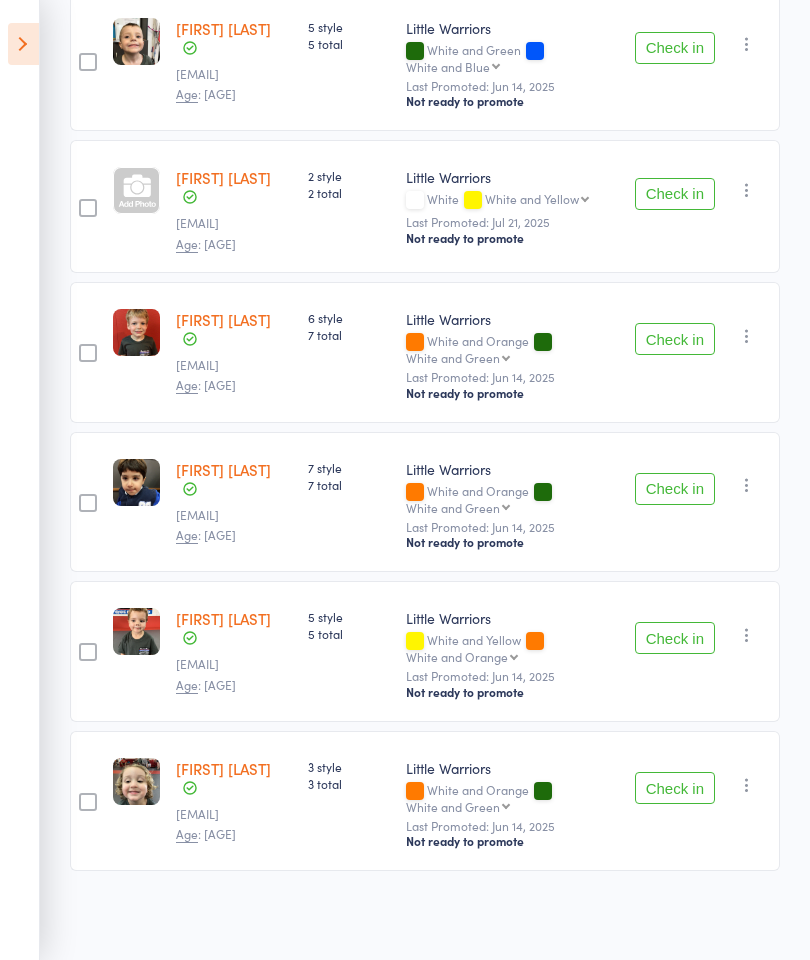 click on "Check in" at bounding box center (675, 638) 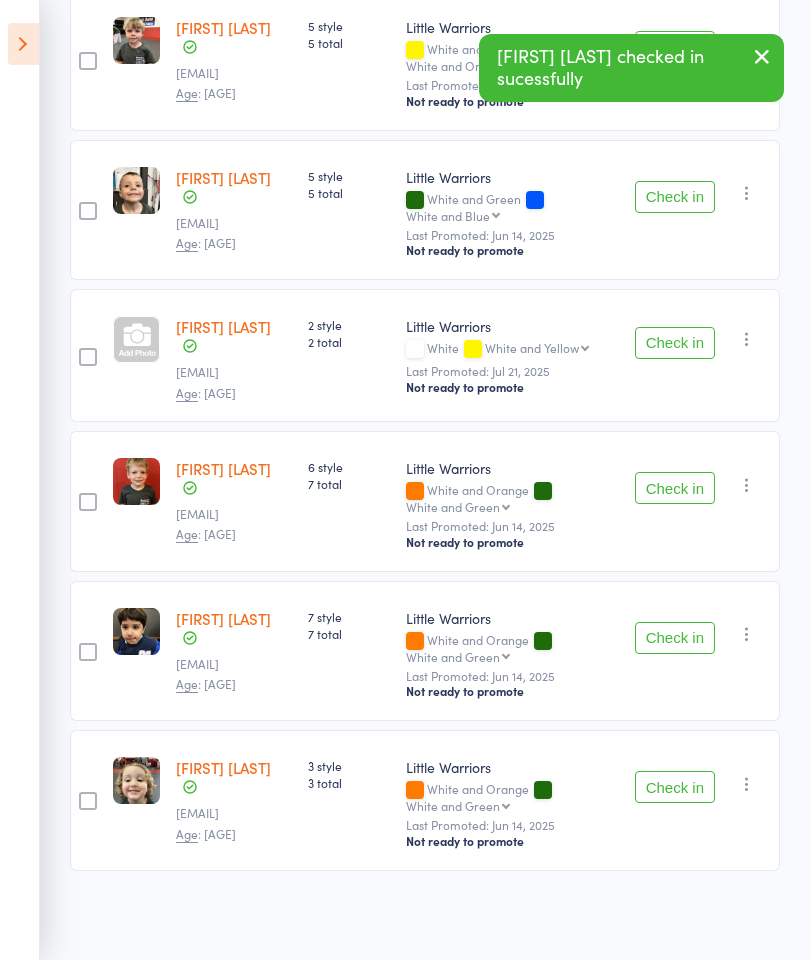 scroll, scrollTop: 863, scrollLeft: 0, axis: vertical 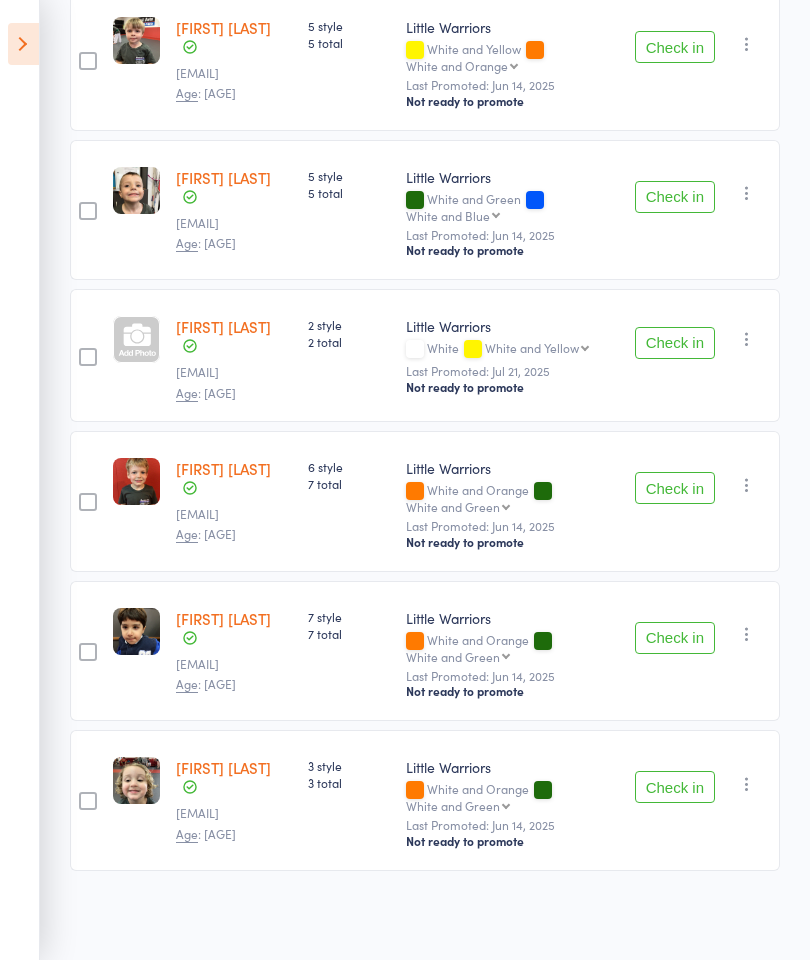 click on "Check in" at bounding box center [675, 638] 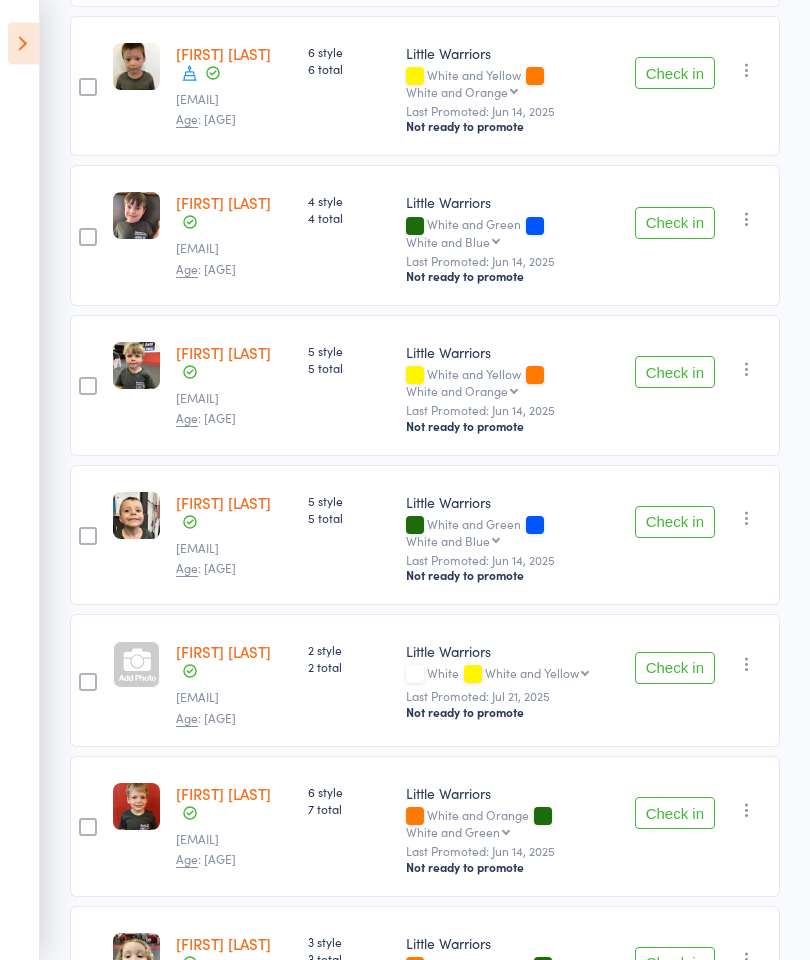 scroll, scrollTop: 519, scrollLeft: 0, axis: vertical 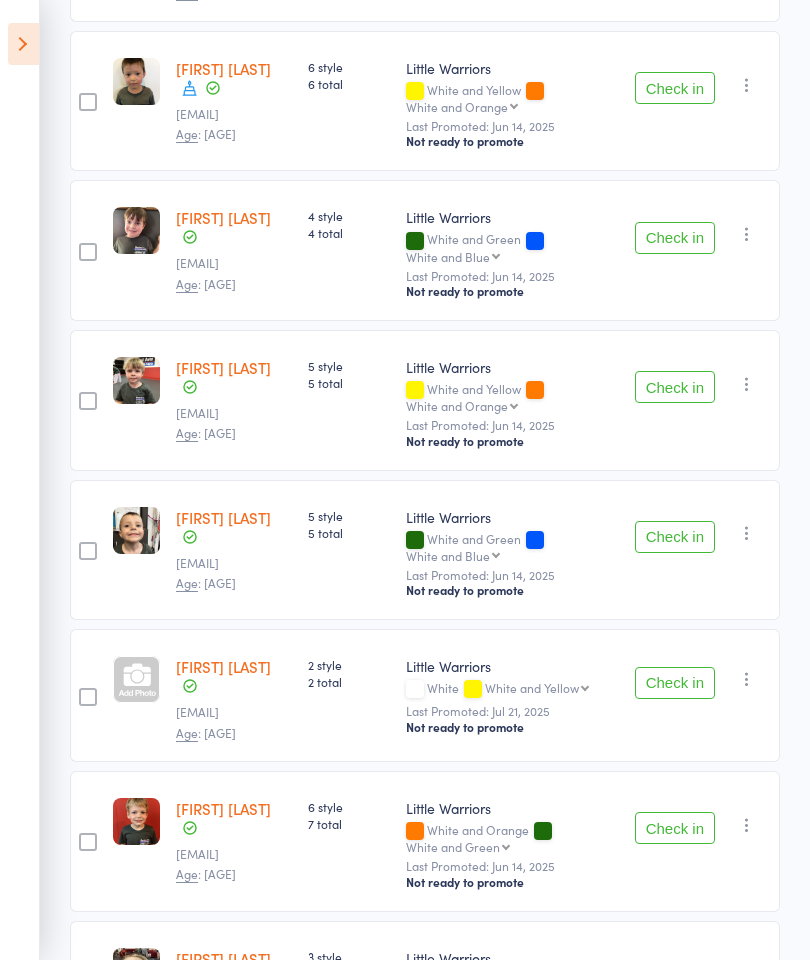 click on "Check in" at bounding box center (675, 238) 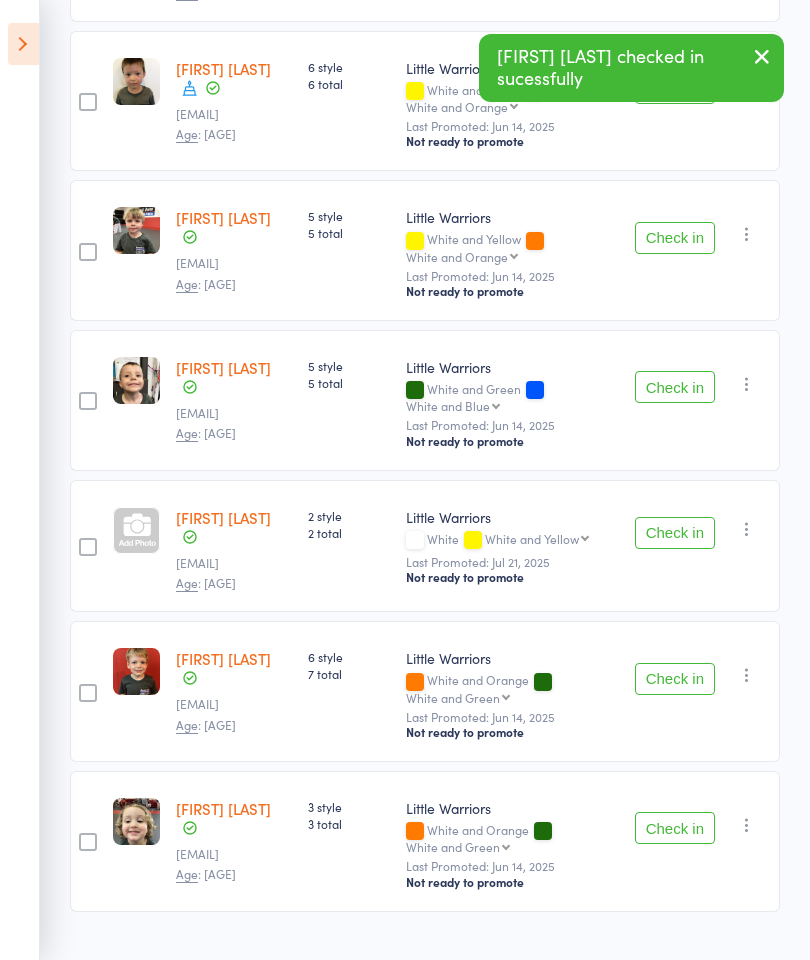 click on "Check in" at bounding box center [675, 238] 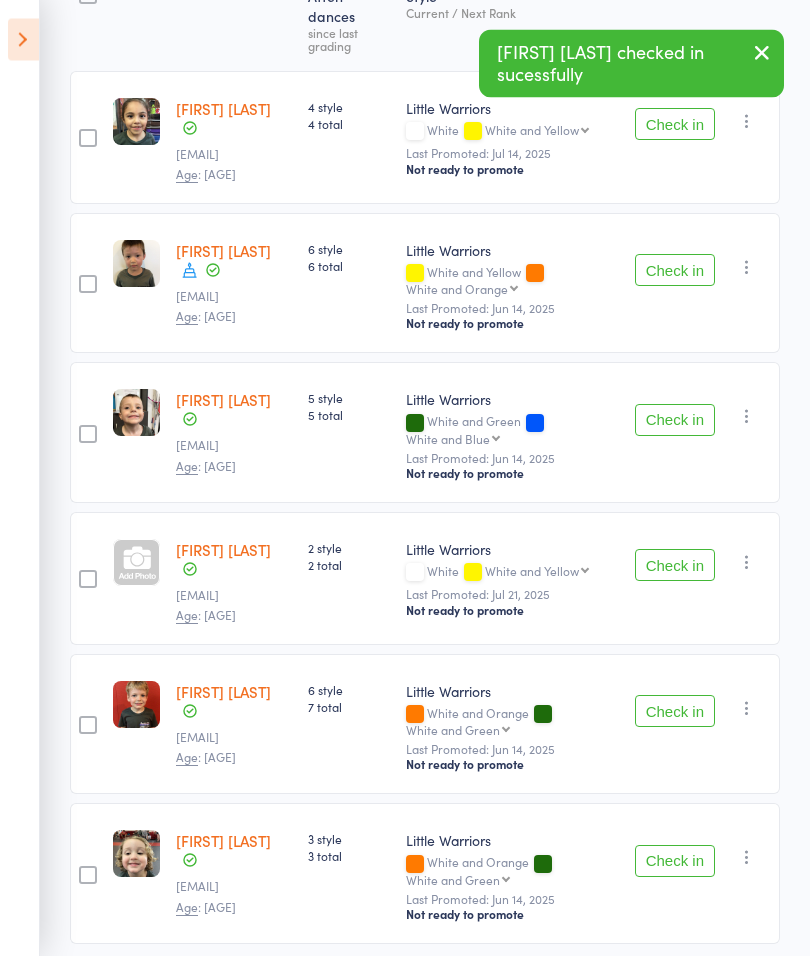scroll, scrollTop: 332, scrollLeft: 0, axis: vertical 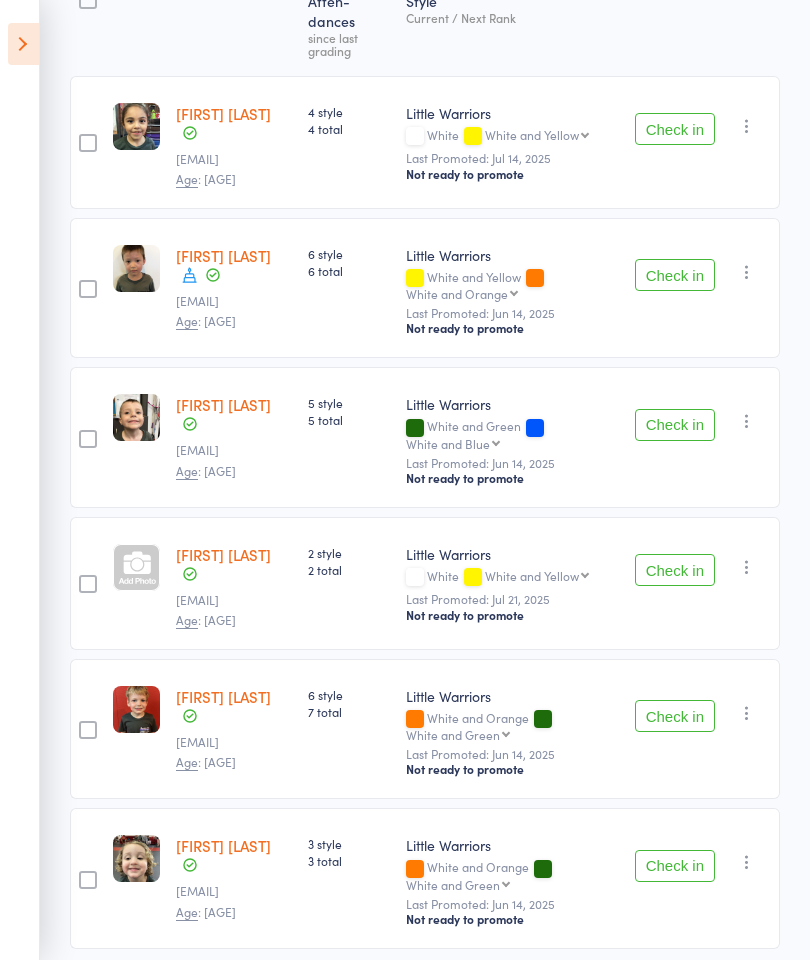 click on "Check in" at bounding box center [675, 425] 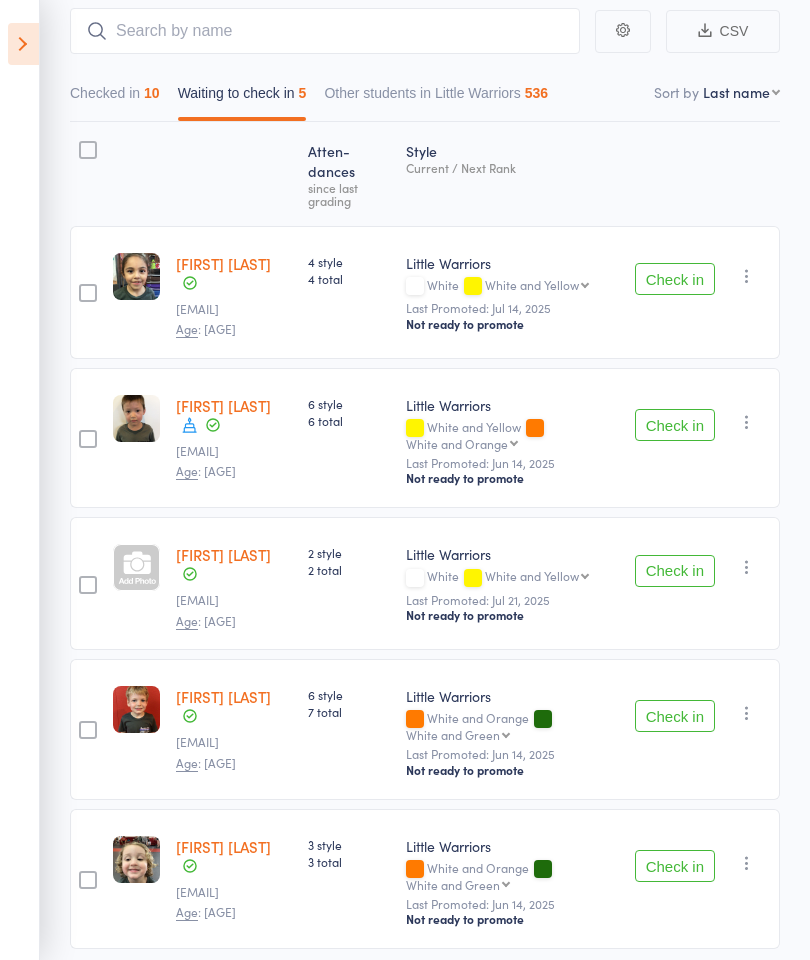 scroll, scrollTop: 262, scrollLeft: 0, axis: vertical 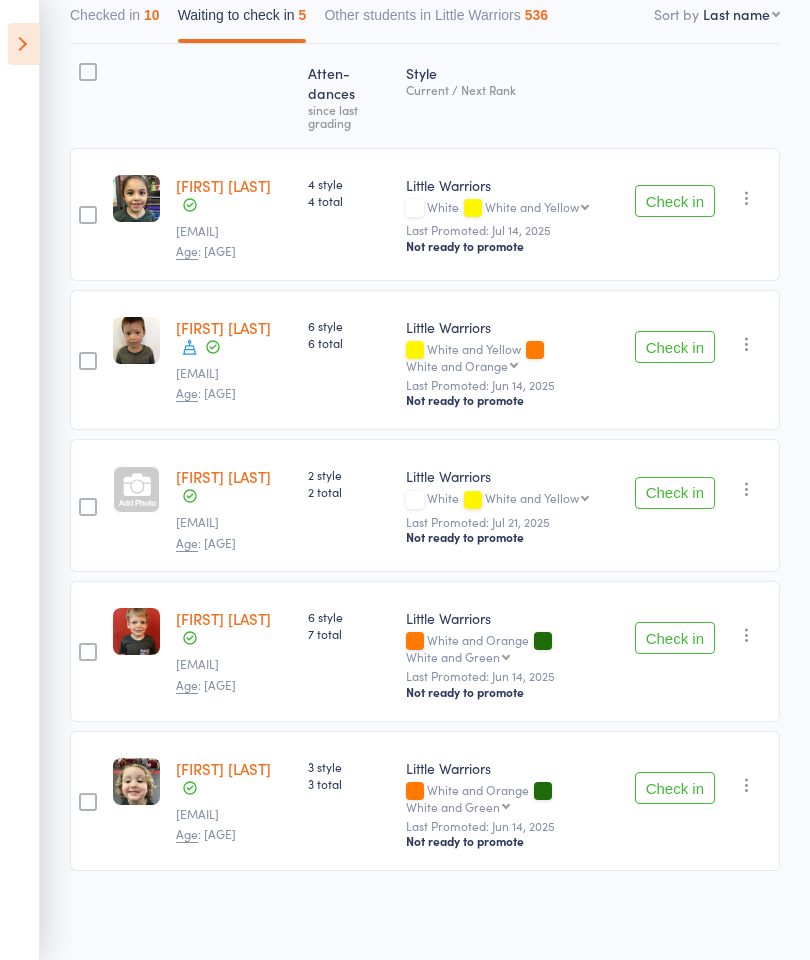 click on "Check in" at bounding box center [675, 493] 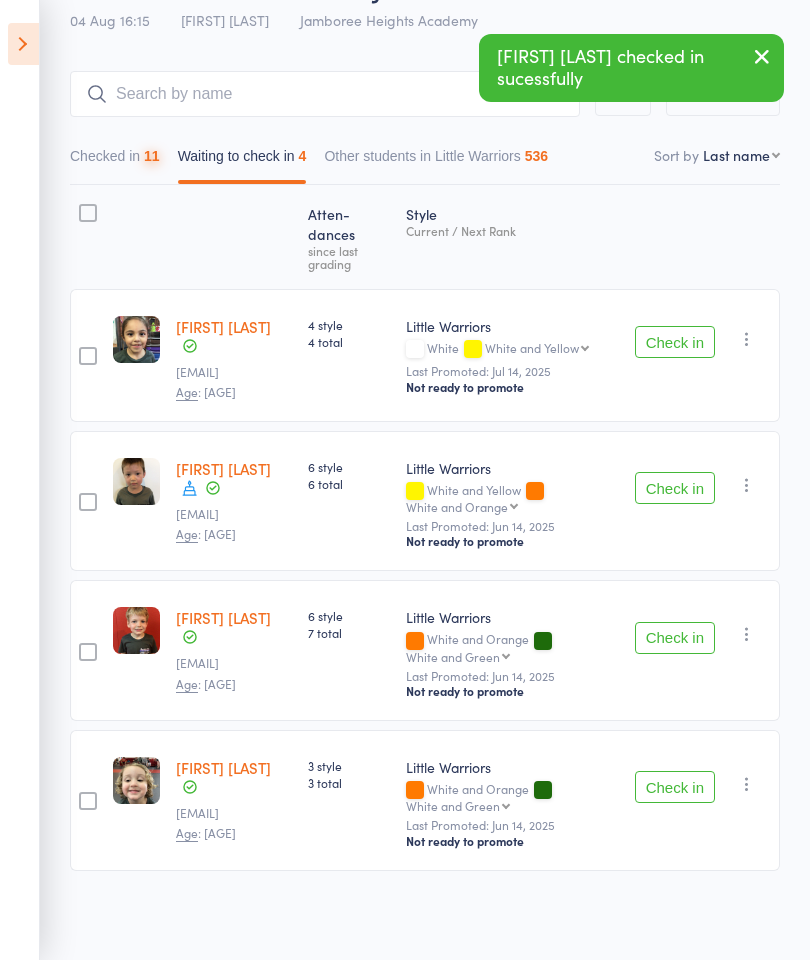 scroll, scrollTop: 125, scrollLeft: 0, axis: vertical 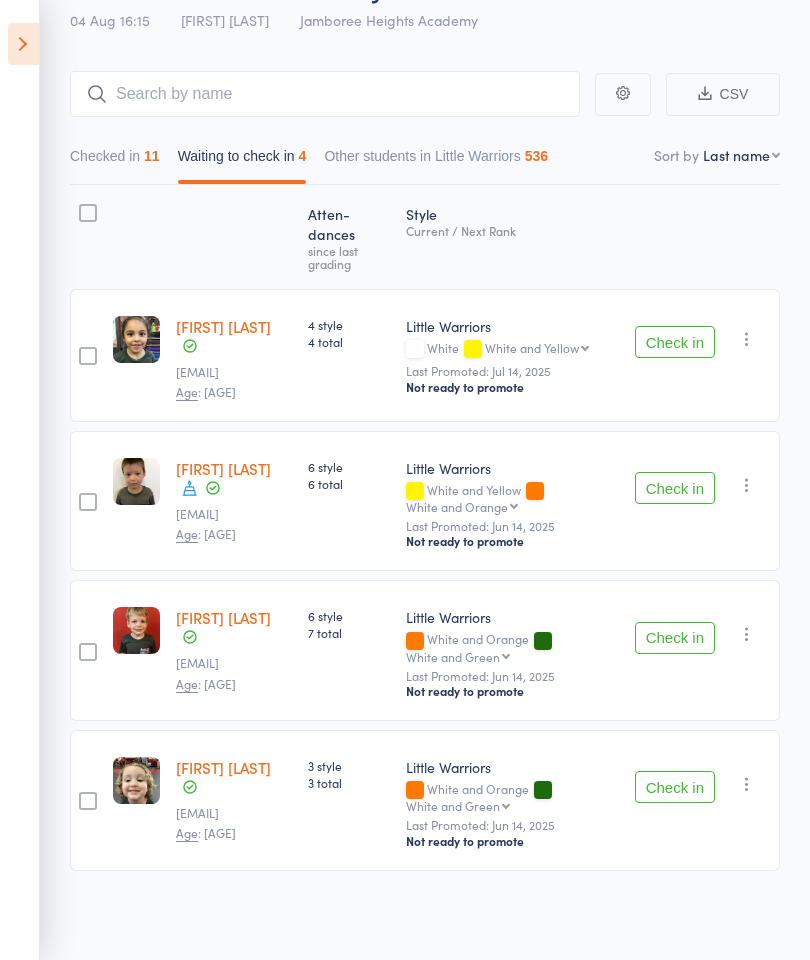 click on "Check in" at bounding box center [675, 787] 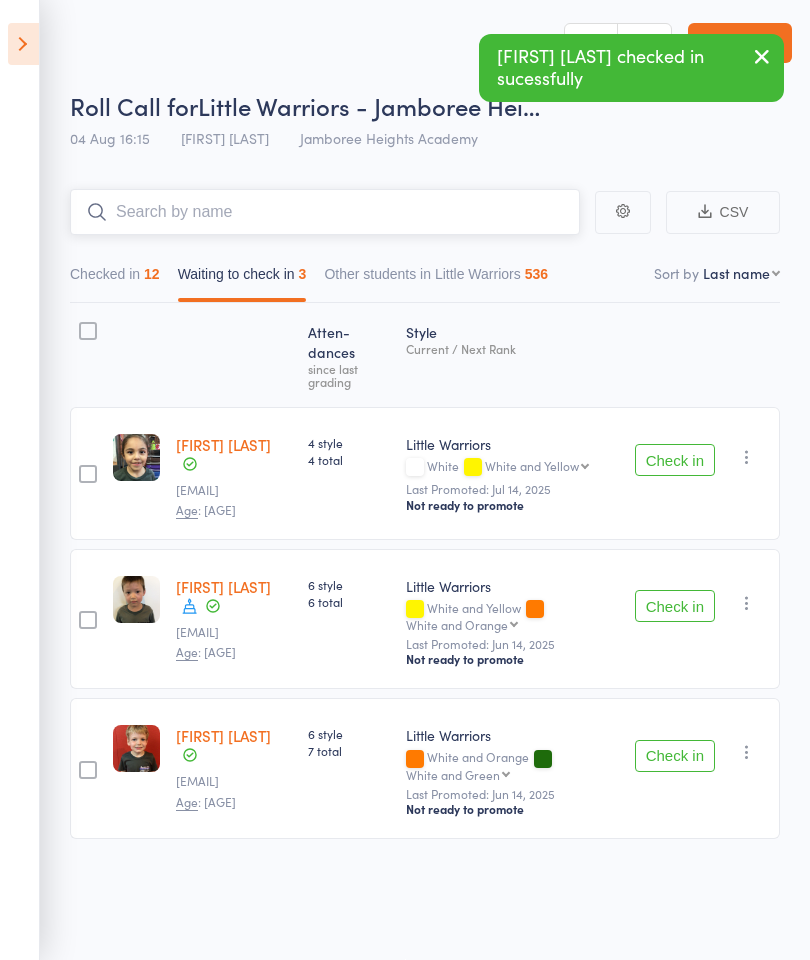 click at bounding box center [325, 212] 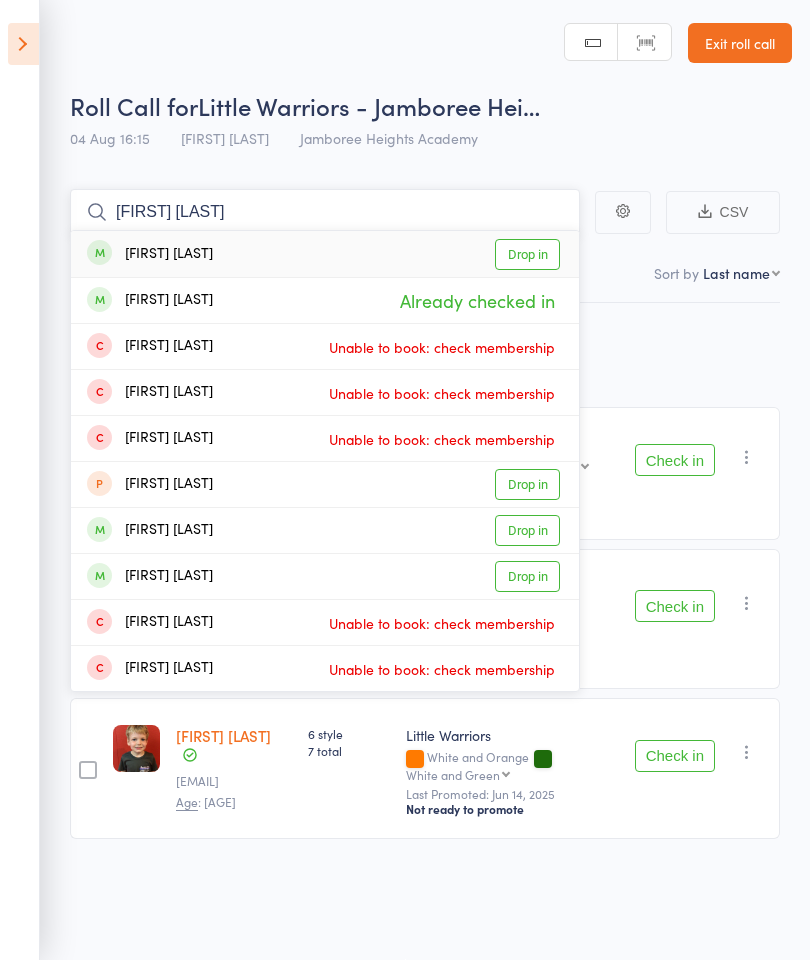 type on "[FIRST] [LAST]" 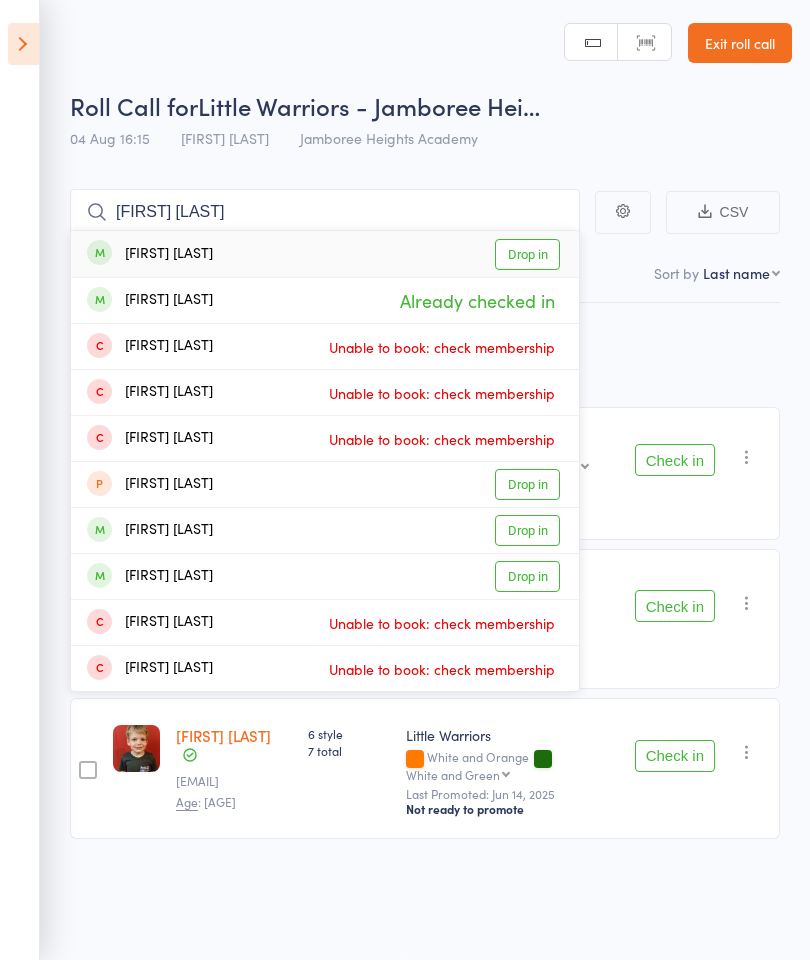 click on "Drop in" at bounding box center [527, 254] 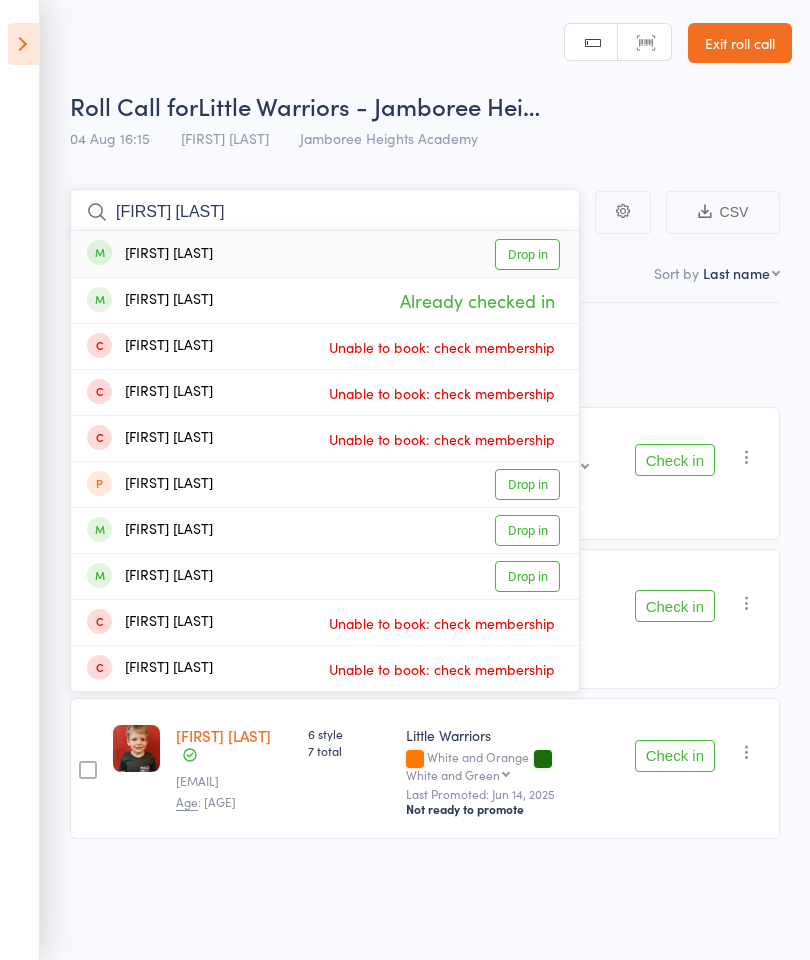 type 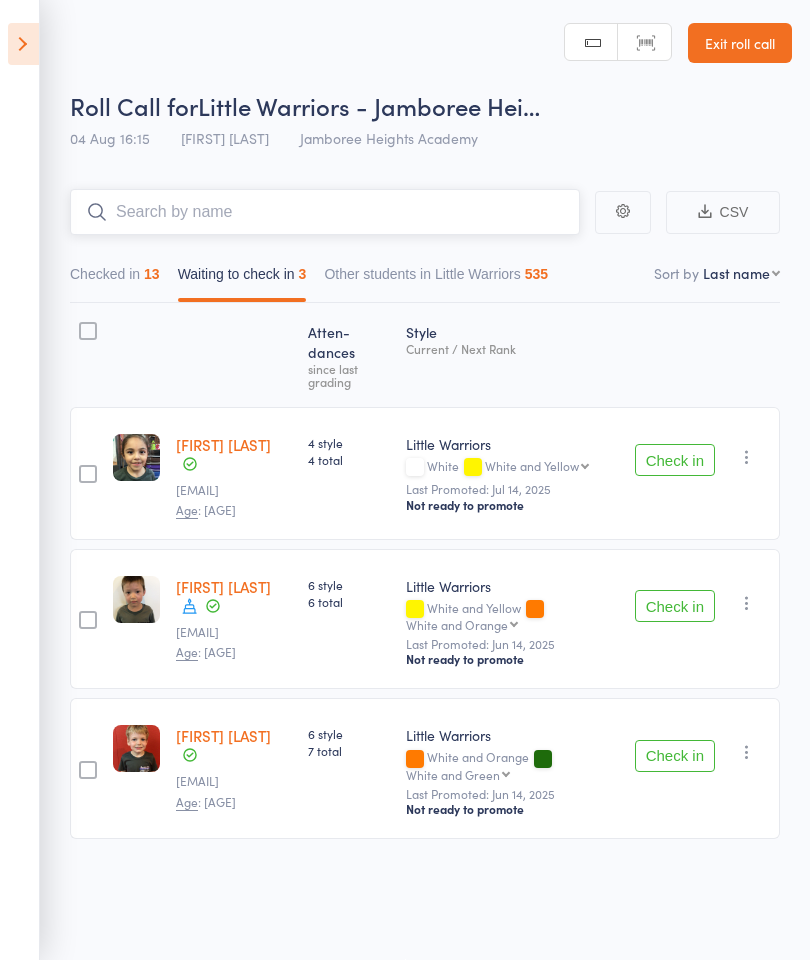 click on "Checked in  13" at bounding box center (115, 279) 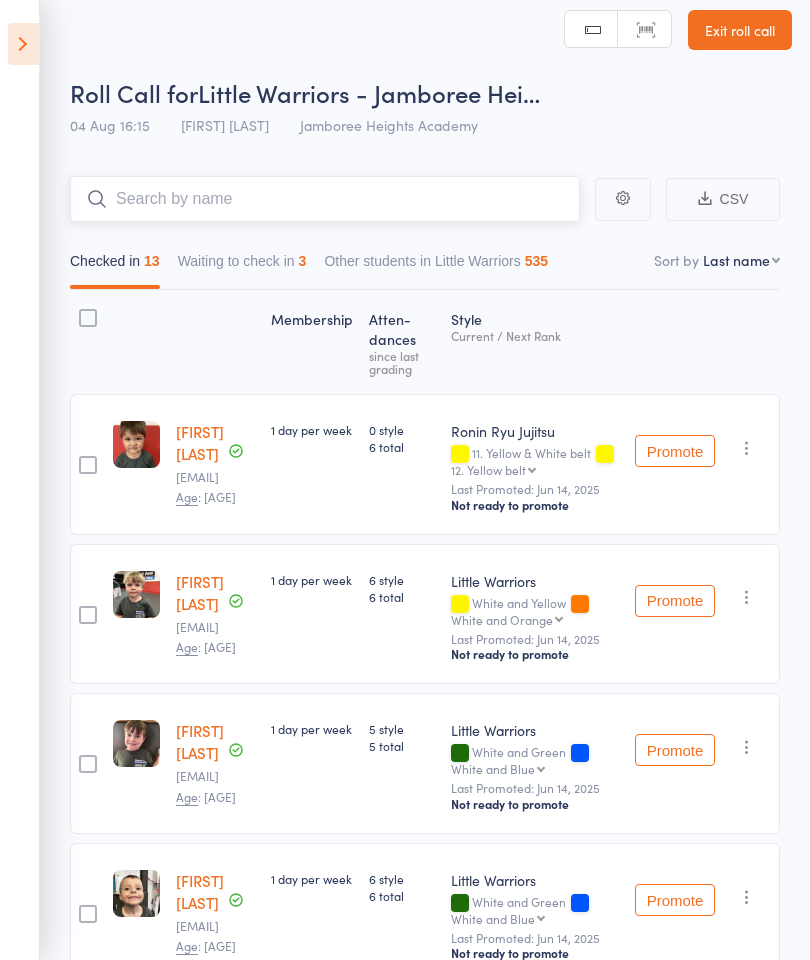 scroll, scrollTop: 0, scrollLeft: 0, axis: both 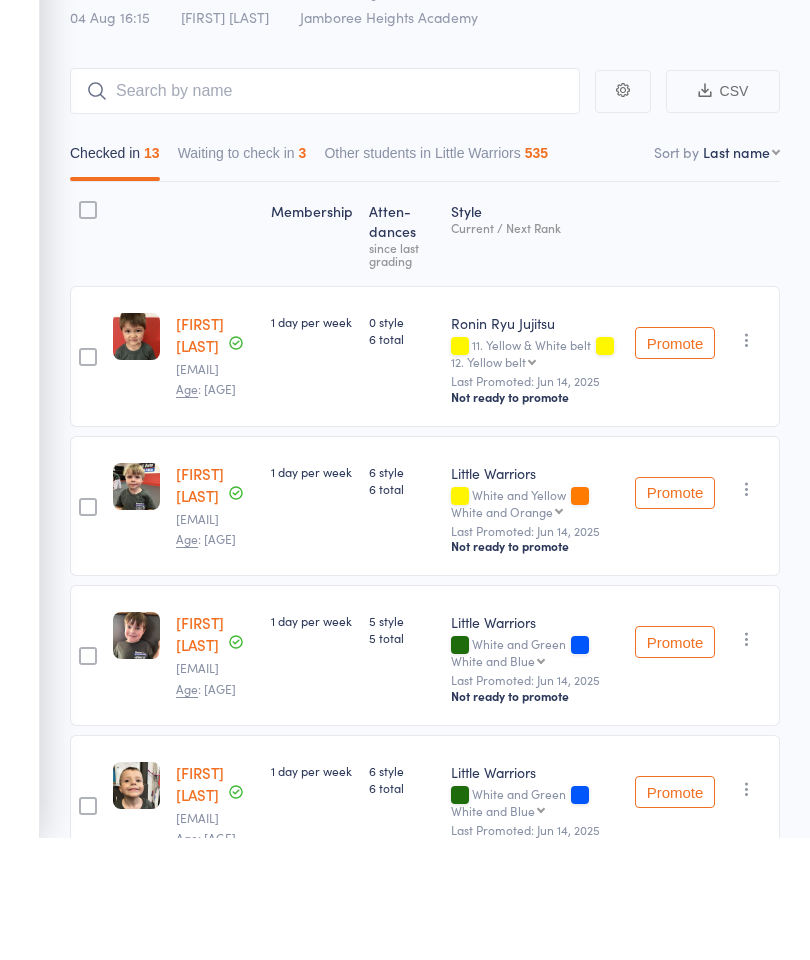 click on "Membership Atten­dances since last grading Style Current / Next Rank edit [FIRST] [LAST] [EMAIL] Age : [AGE] [NUMBER] day per week [NUMBER] style [NUMBER] total Ronin Ryu Jujitsu [NUMBER]. Yellow & White belt 12. Yellow belt 12. Yellow belt 13. Yellow belt 1st degree 14. Yellow belt 2nd degree 15. Yellow belt 3rd degree 16. Yellow belt 4th degree 17. Orange and White belt 18. Orange and White belt 1st degree 19. Orange and White belt 2nd degree 20. Orange and White belt 3rd degree 21. Orange and White belt 4th degree 22. Orange belt 23. Orange belt 1st degree 24. Orange belt 2nd degree 25. Orange belt 3rd degree 26. Orange belt 4th degree 27. Green and white belt 28. Green and white belt 1st degree 29. Green and white belt 2nd degree 30. Green and white belt 3rd degree 31. Green and white belt 4th degree 32. Green belt 33. Green belt 1st degree 34. Green belt 2nd degree 35. Green belt 3rd degree 36. Green belt 4th degree 37. Blue and White belt 38. Blue and White belt 1st degree 42. Blue belt Promote" at bounding box center [425, 1358] 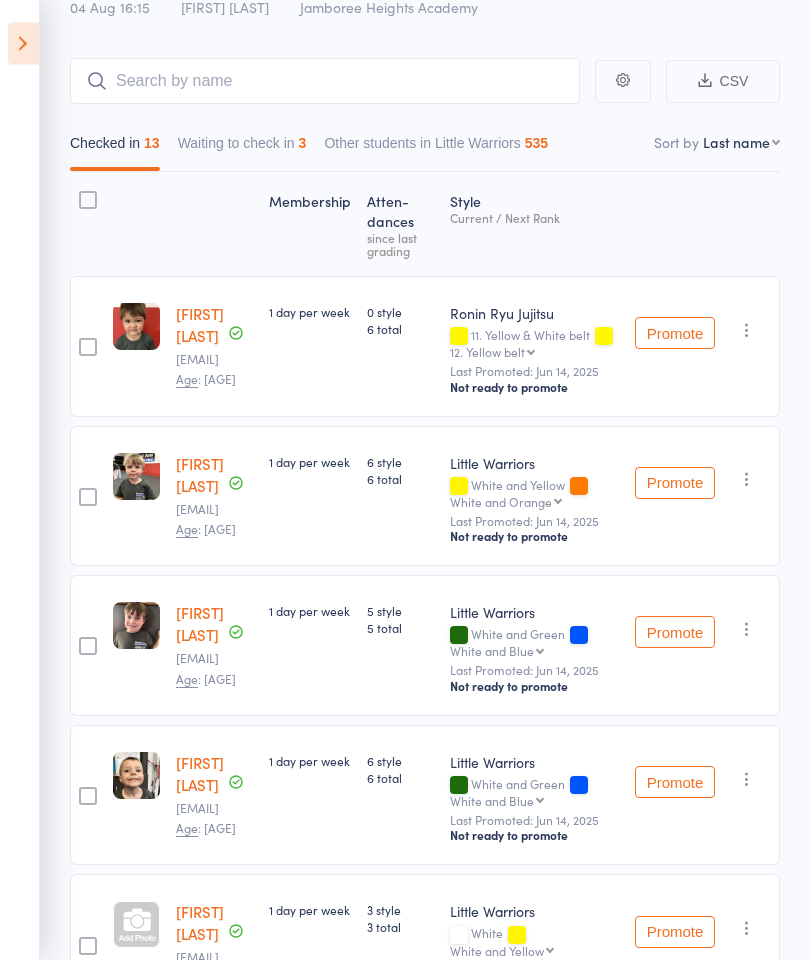 scroll, scrollTop: 102, scrollLeft: 0, axis: vertical 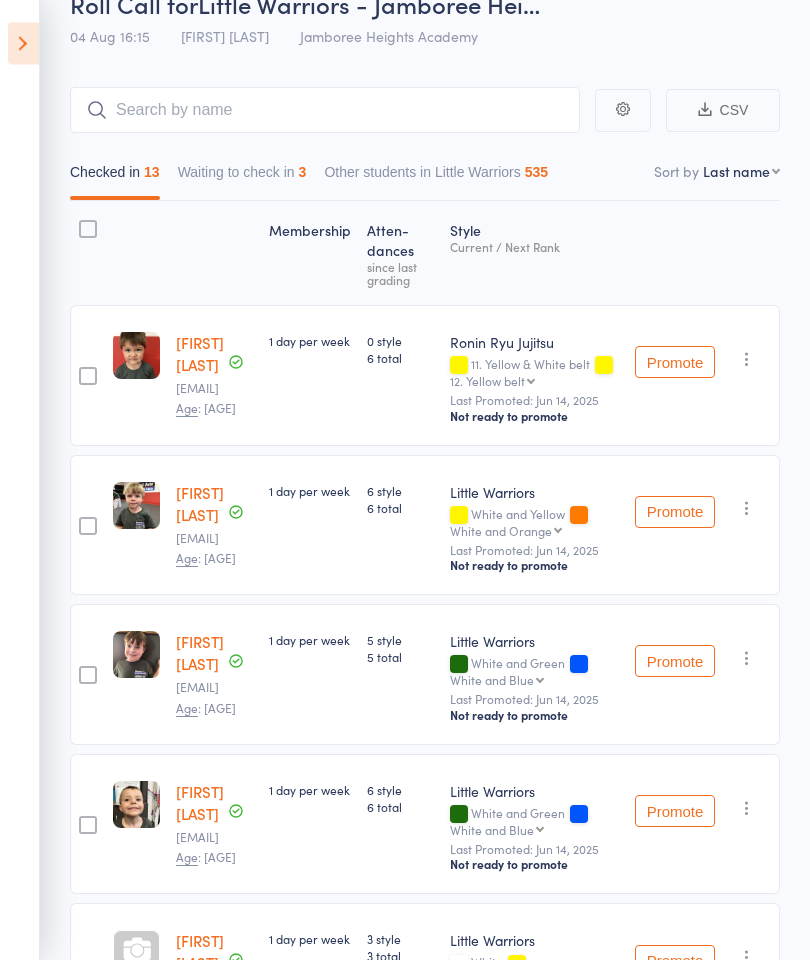 click at bounding box center [23, 44] 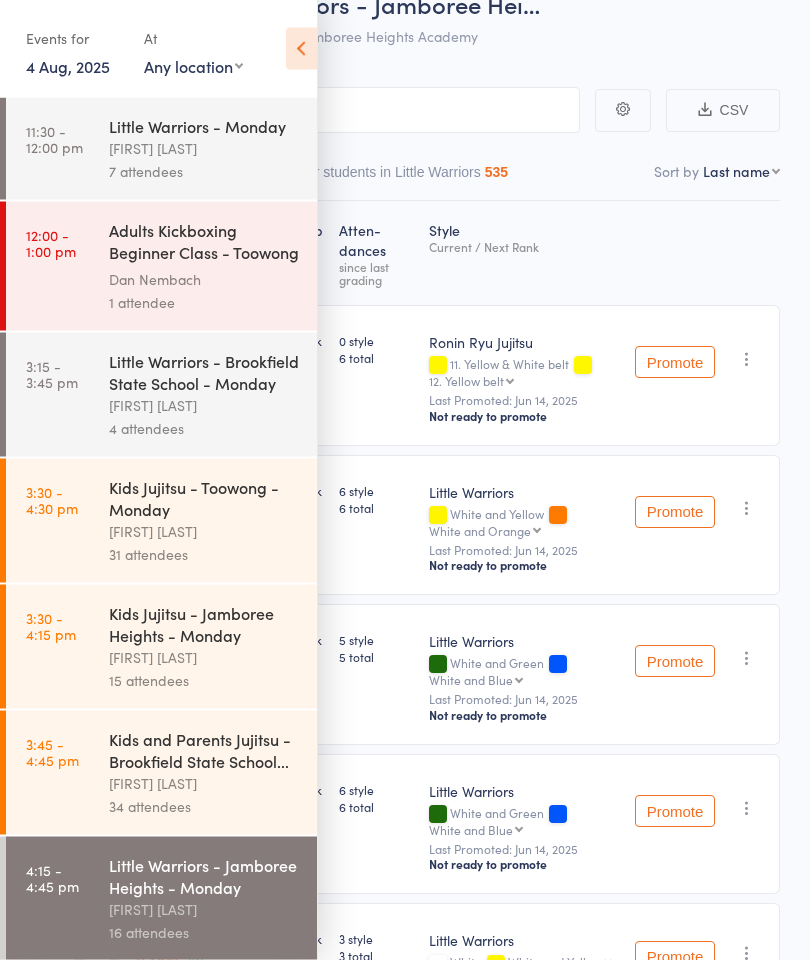 scroll, scrollTop: 103, scrollLeft: 0, axis: vertical 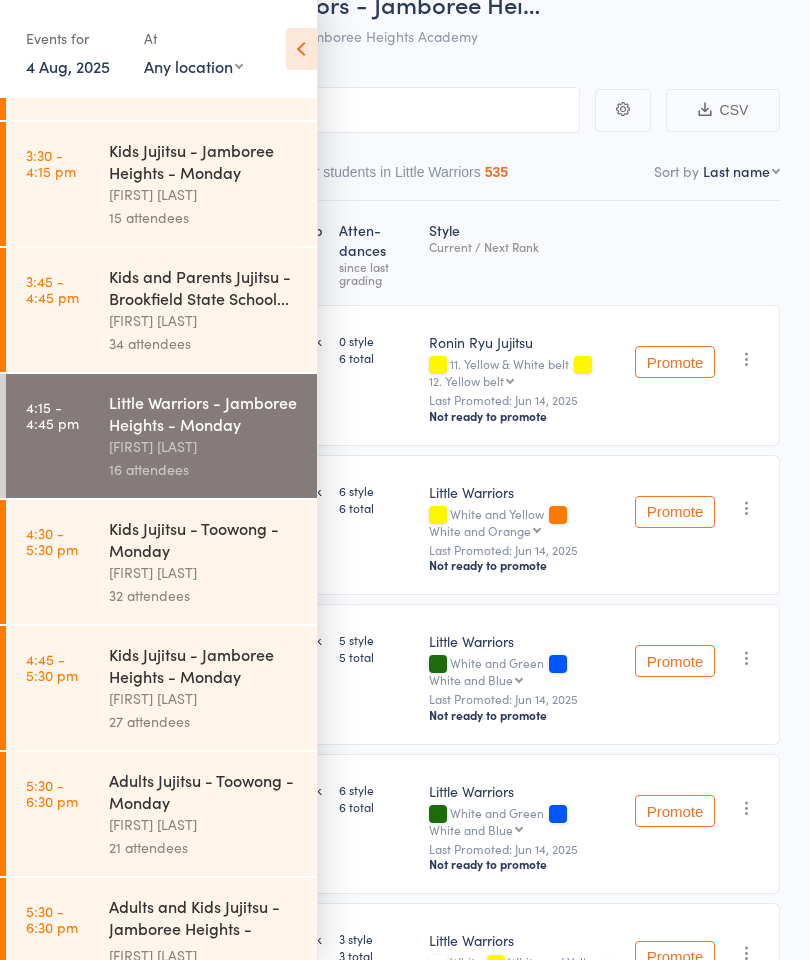 click on "Kids Jujitsu - Jamboree Heights - Monday" at bounding box center (204, 665) 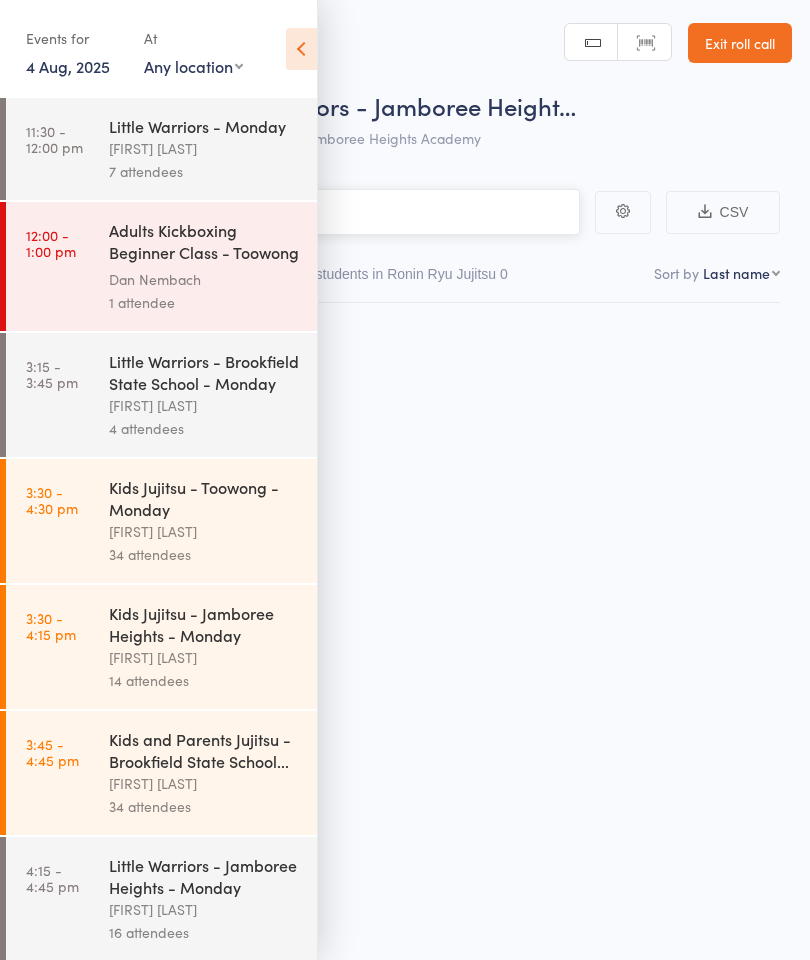 scroll, scrollTop: 14, scrollLeft: 0, axis: vertical 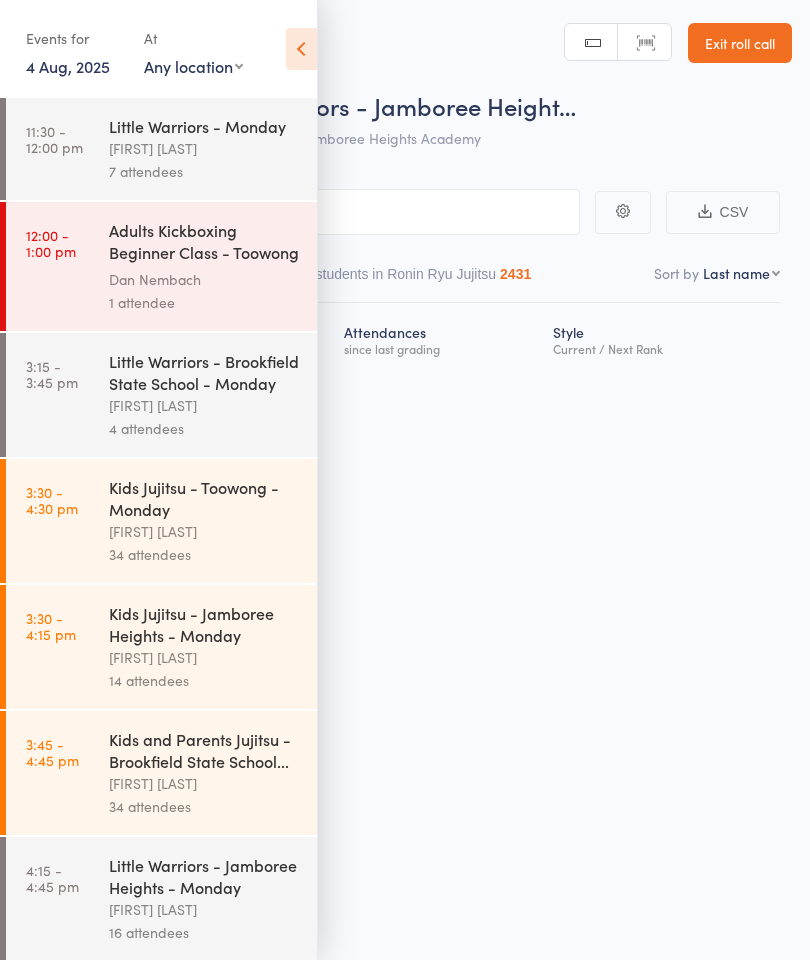 click at bounding box center [301, 49] 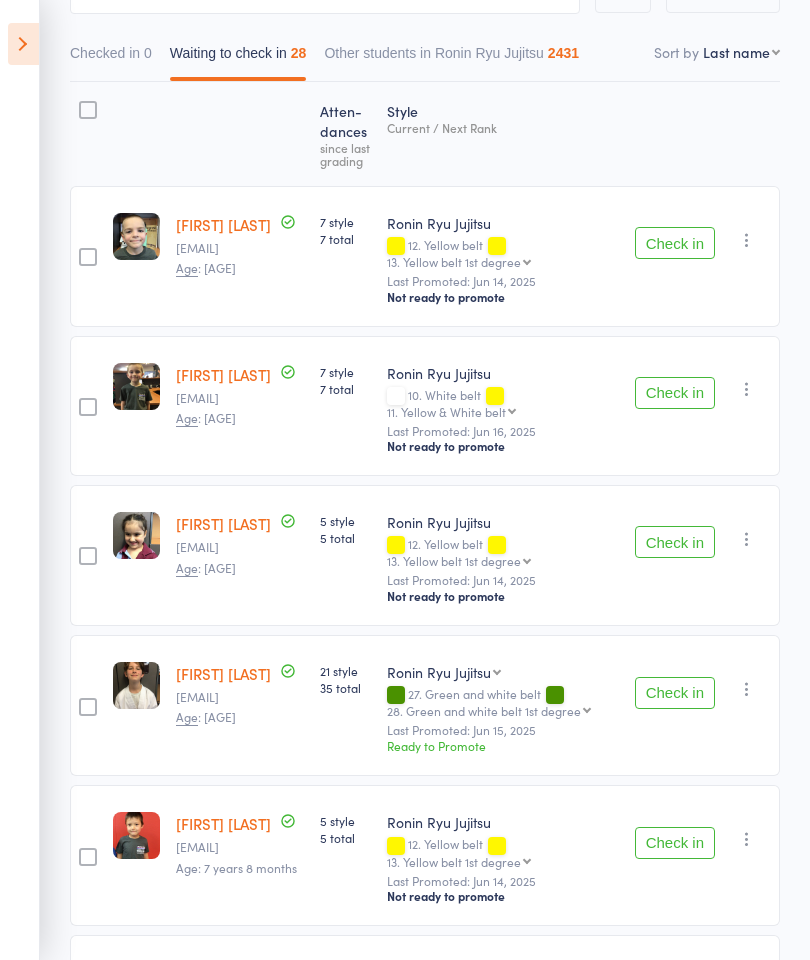 scroll, scrollTop: 224, scrollLeft: 0, axis: vertical 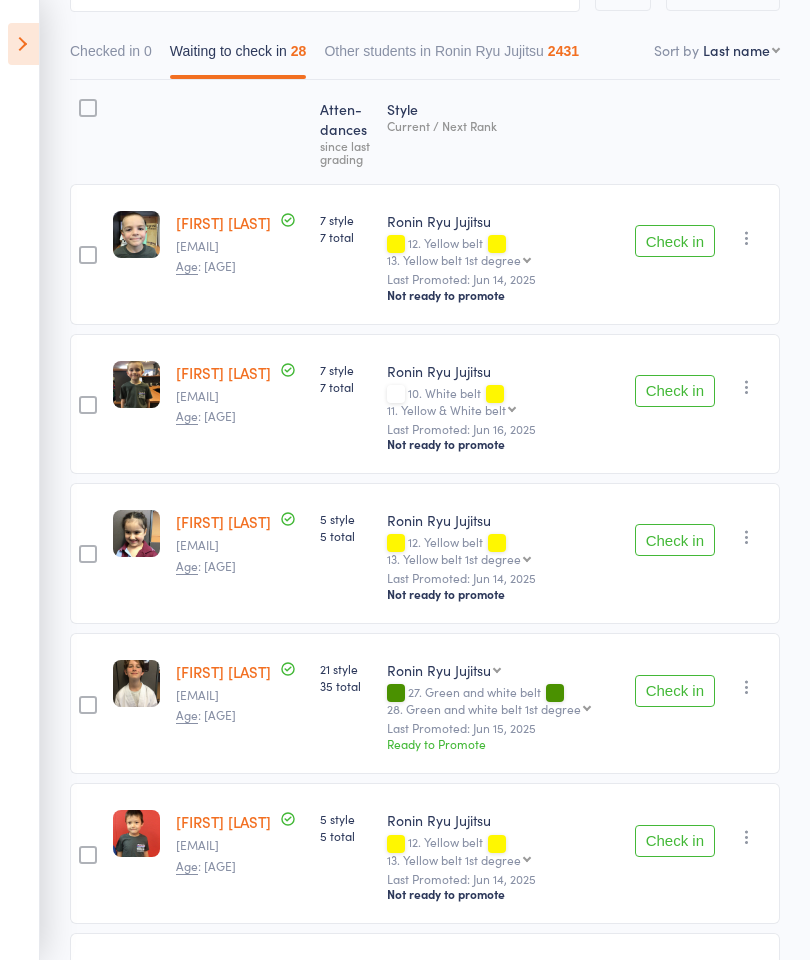 click on "Check in" at bounding box center [675, 241] 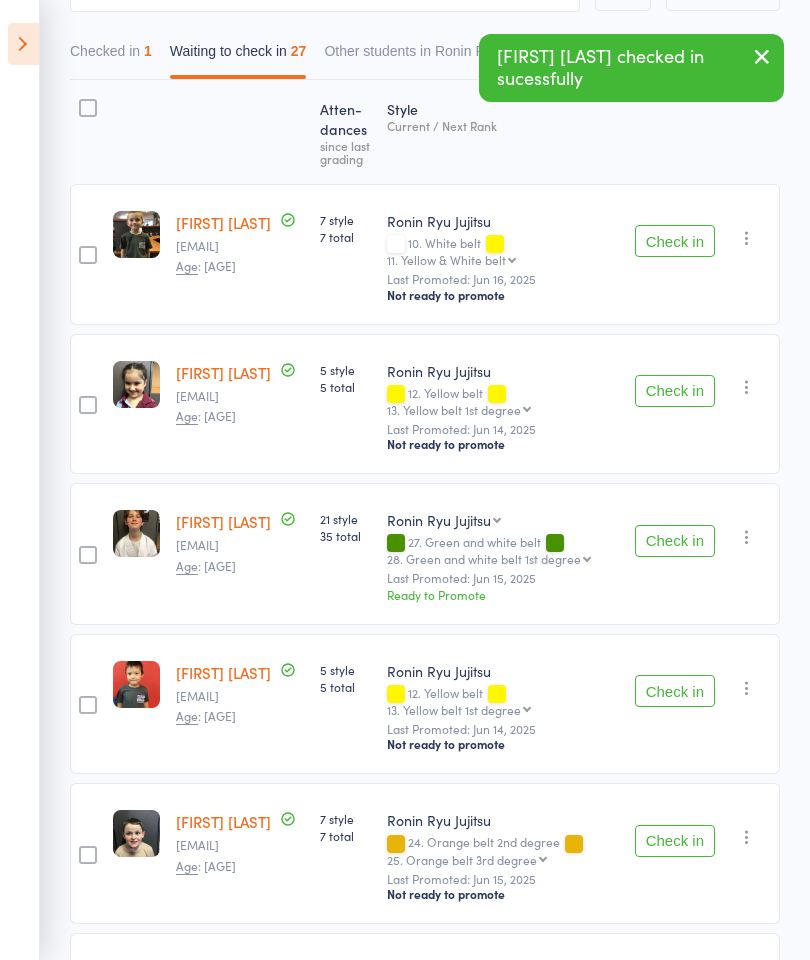 click on "Check in" at bounding box center [675, 241] 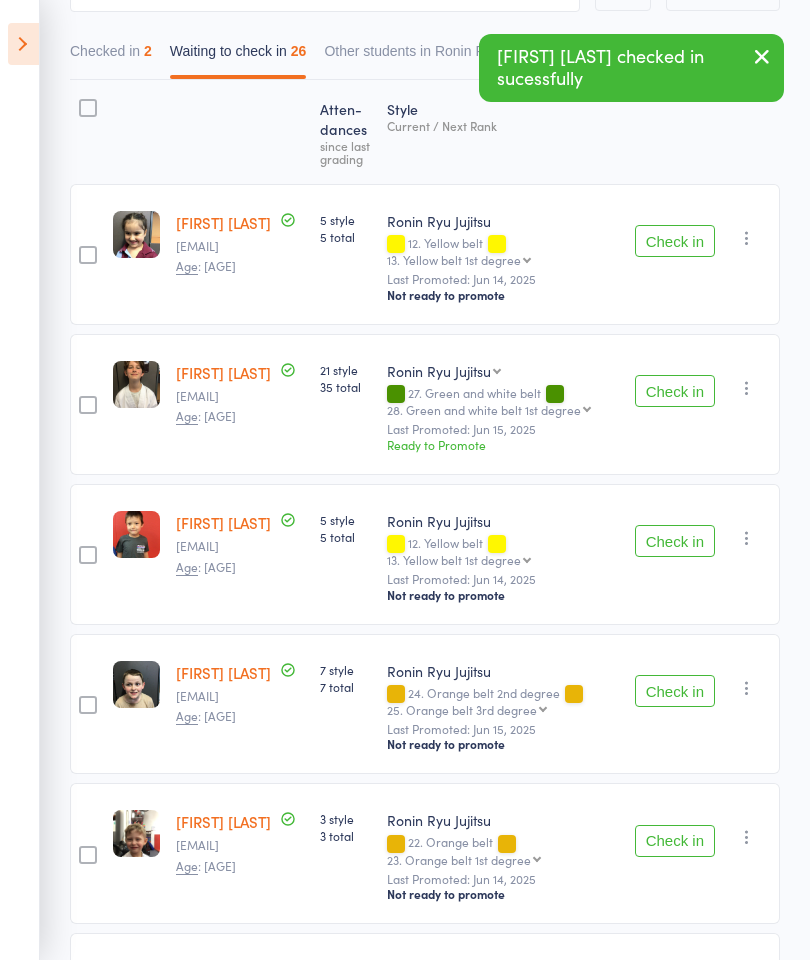 click on "Check in" at bounding box center [675, 241] 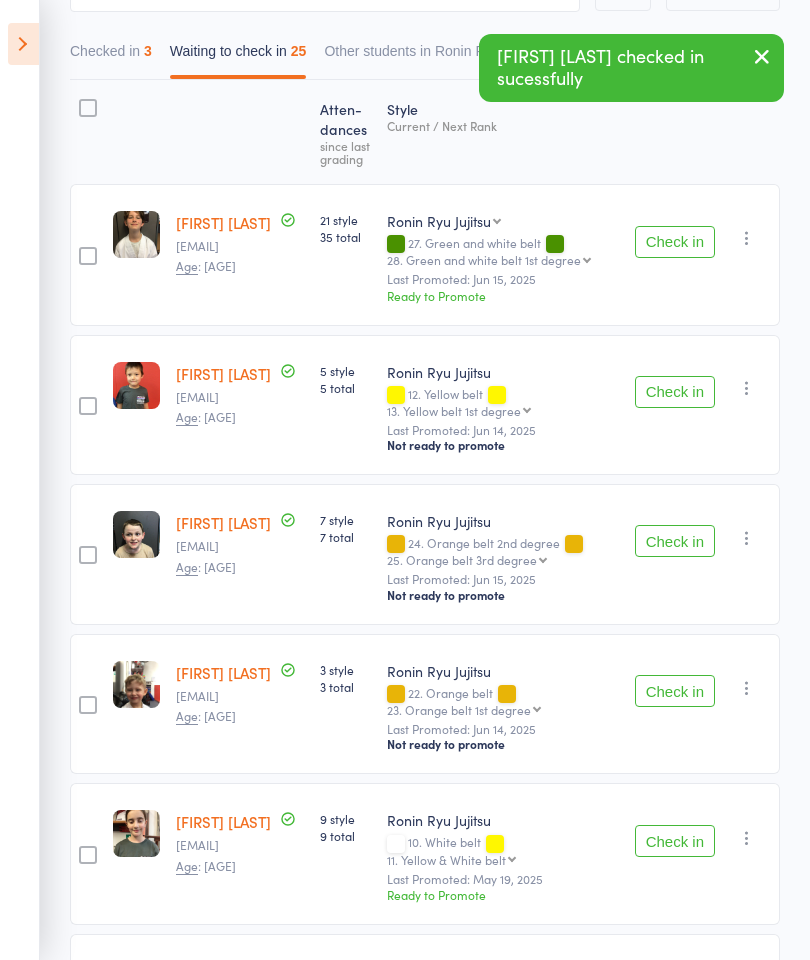 click on "Check in" at bounding box center (675, 392) 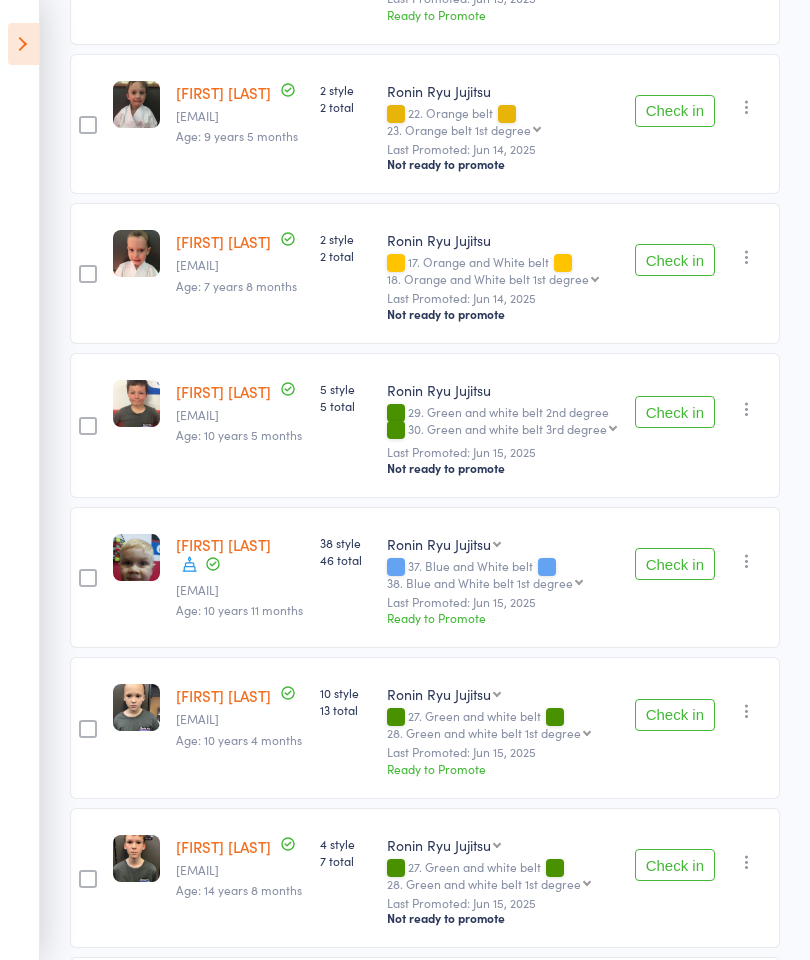 scroll, scrollTop: 1733, scrollLeft: 0, axis: vertical 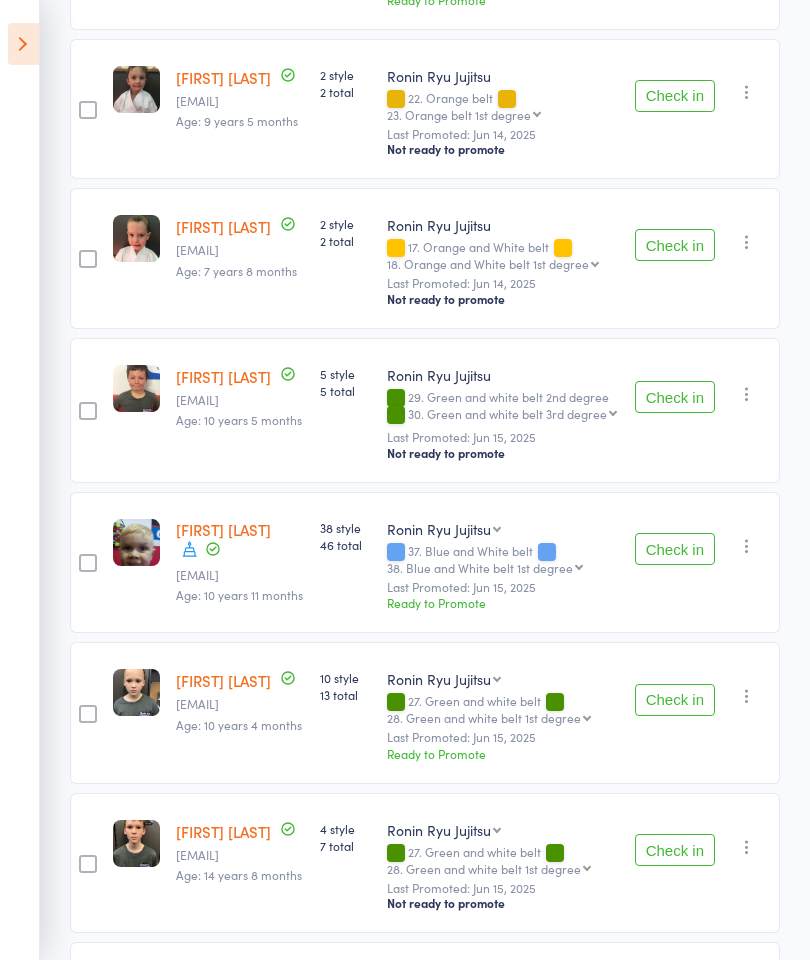click on "Check in" at bounding box center (675, 549) 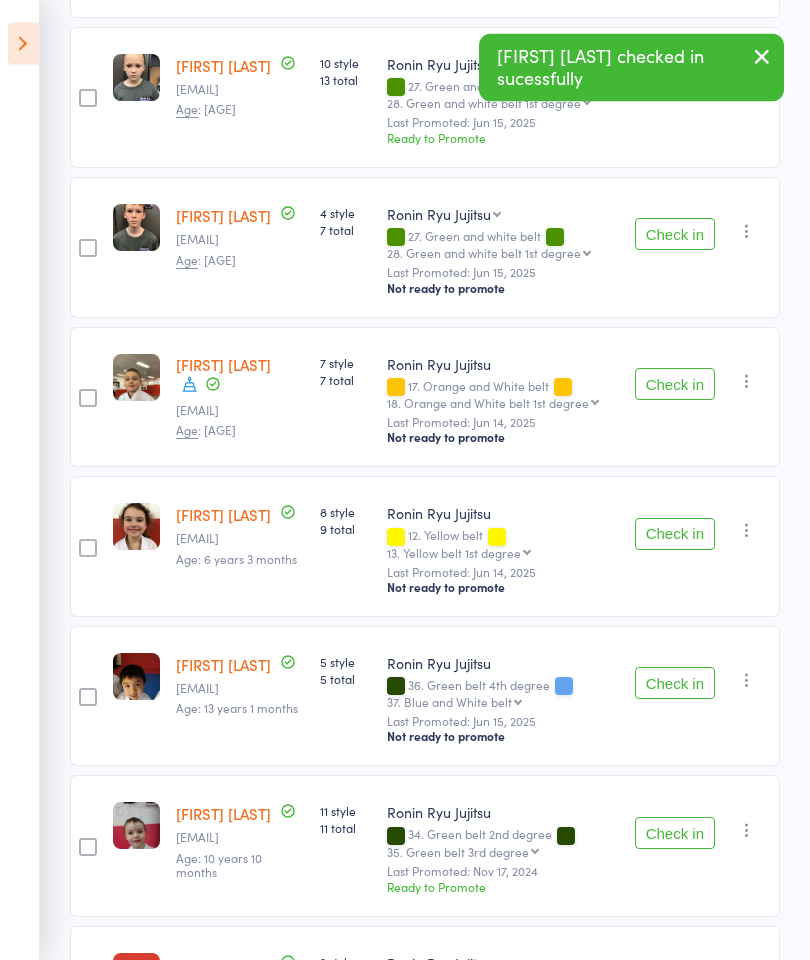 scroll, scrollTop: 2200, scrollLeft: 0, axis: vertical 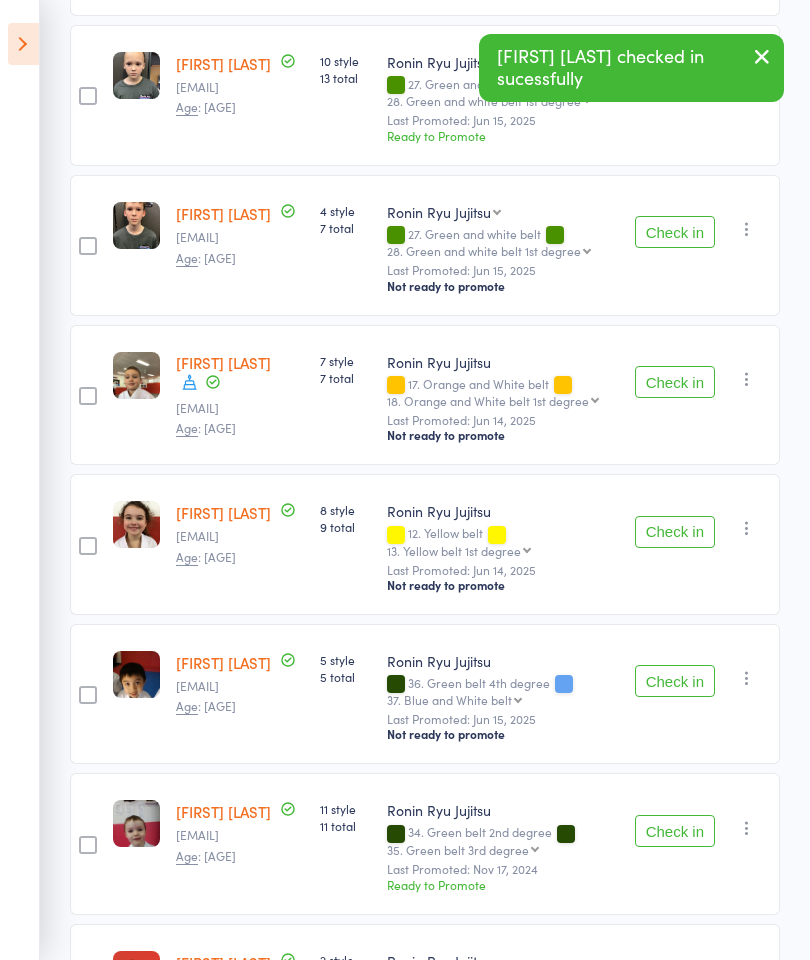 click on "Check in" at bounding box center (675, 382) 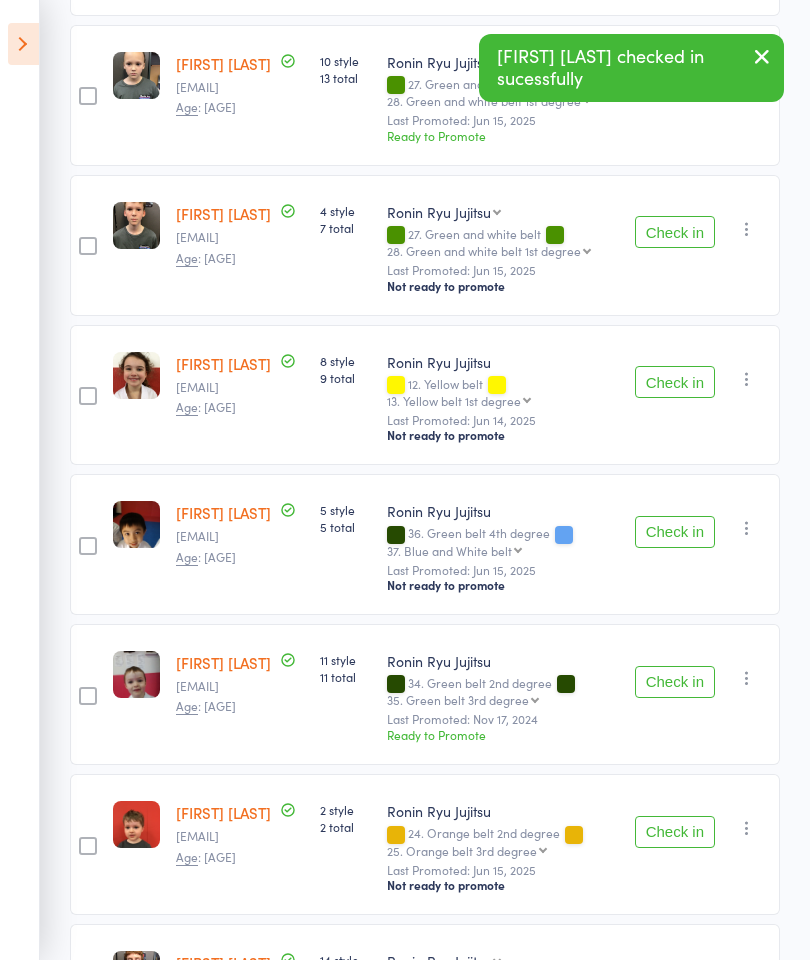 click on "Check in" at bounding box center [675, 382] 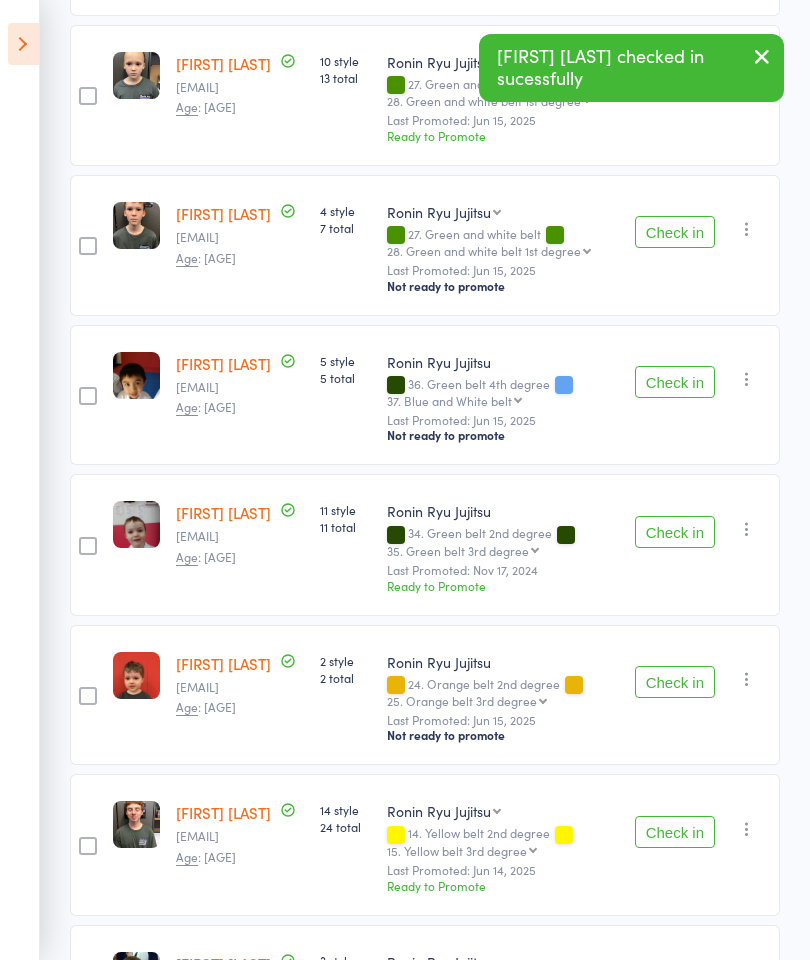 click on "Check in" at bounding box center (675, 682) 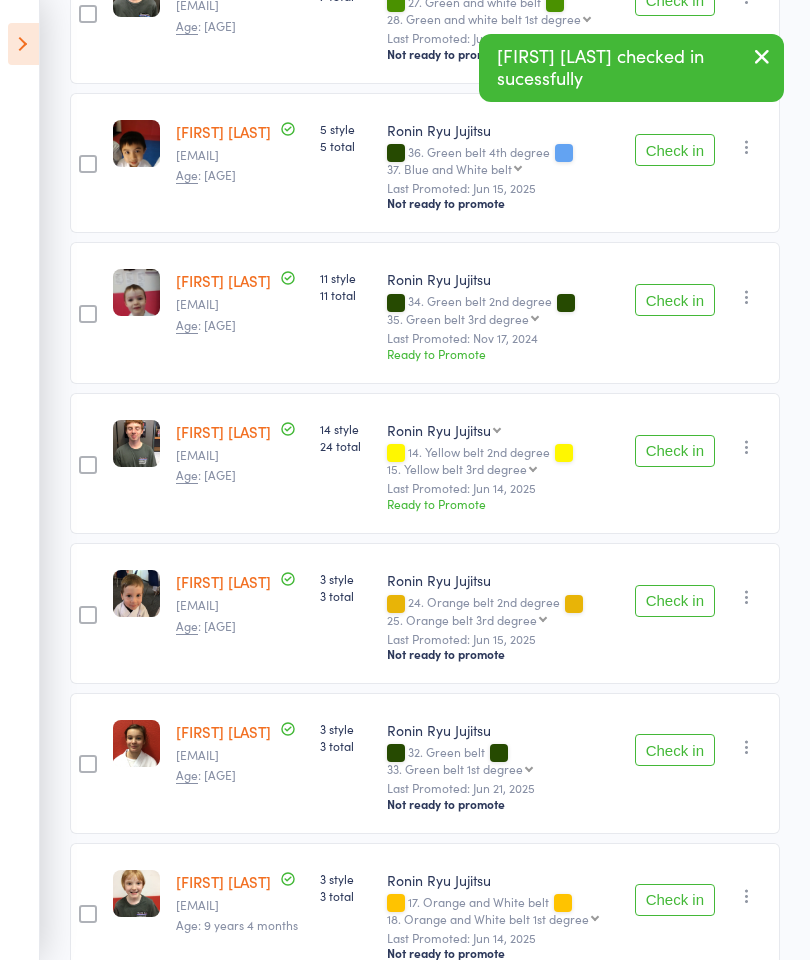 scroll, scrollTop: 2440, scrollLeft: 0, axis: vertical 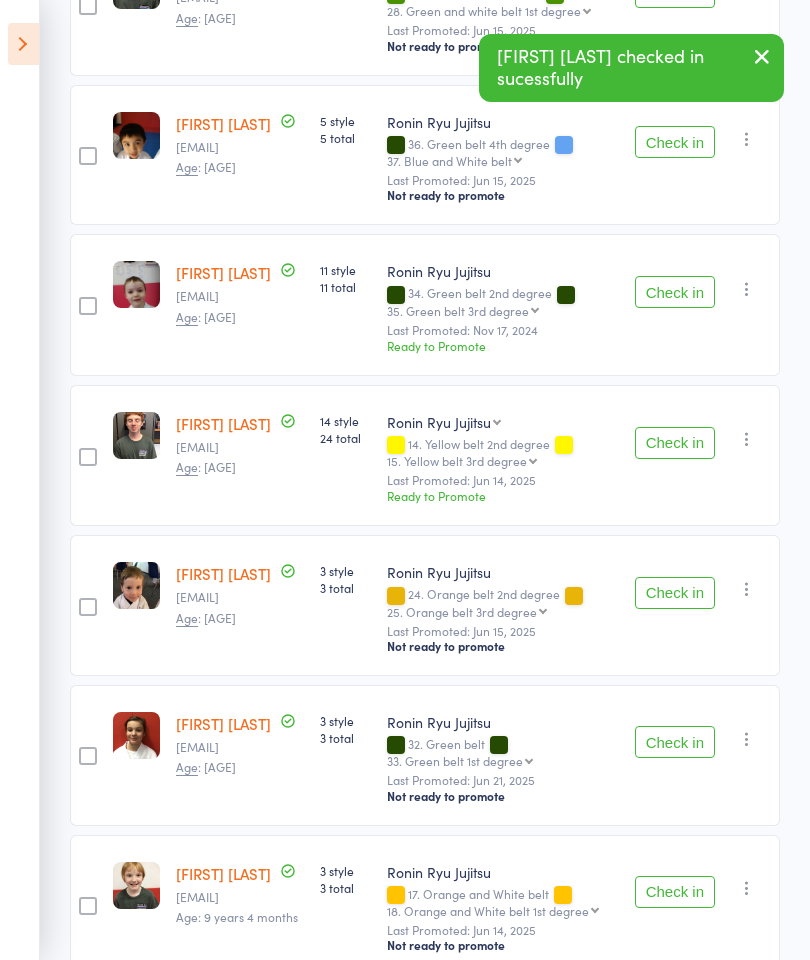 click on "Check in" at bounding box center [675, 593] 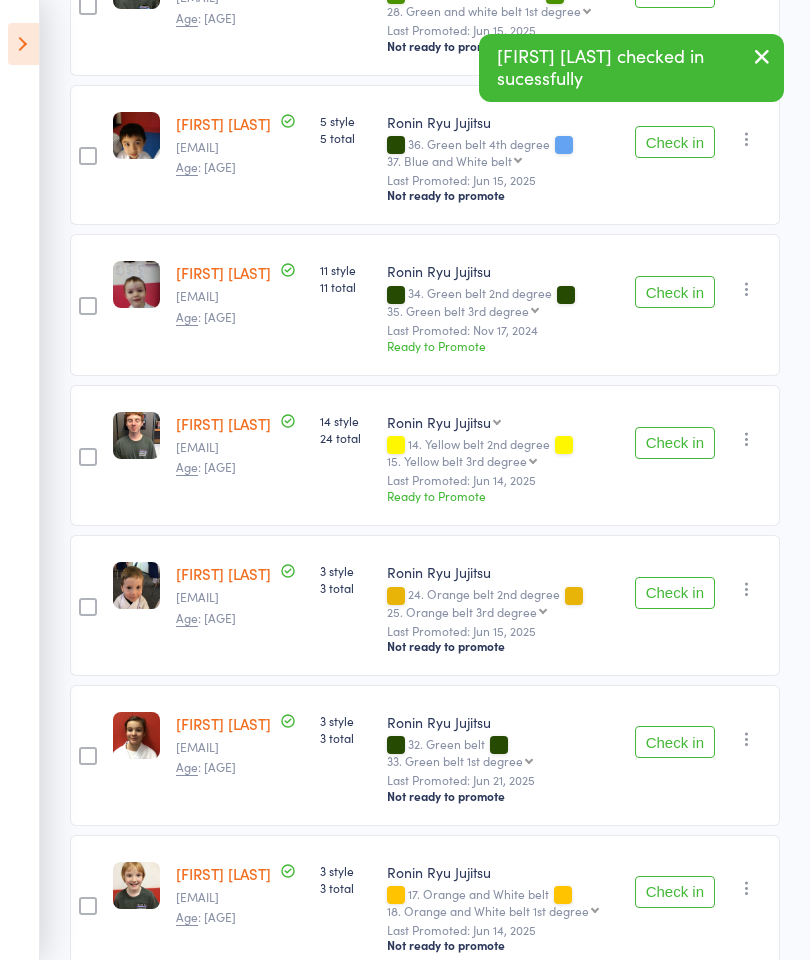 scroll, scrollTop: 2328, scrollLeft: 0, axis: vertical 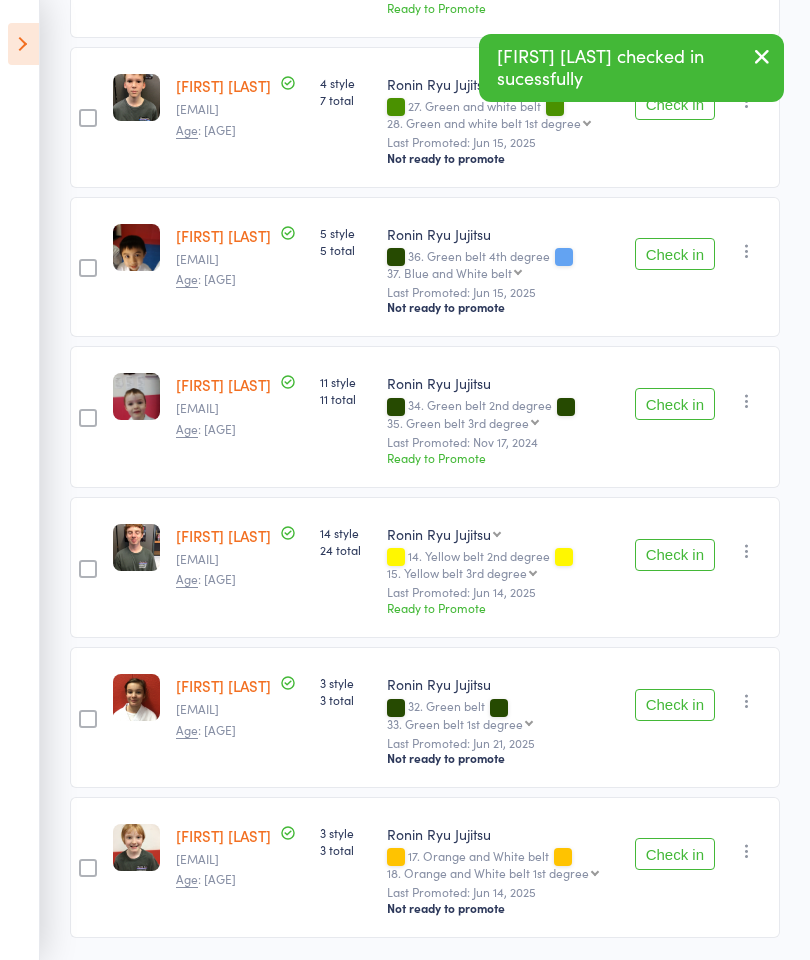 click on "Check in" at bounding box center [675, 705] 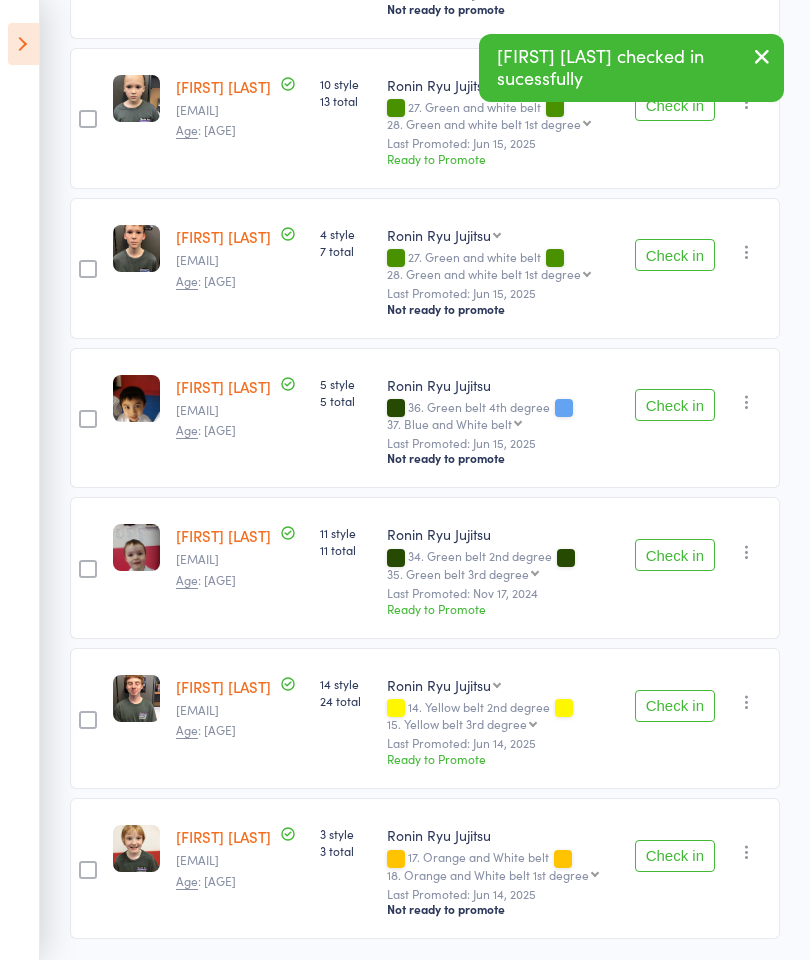 click on "Check in" at bounding box center [675, 856] 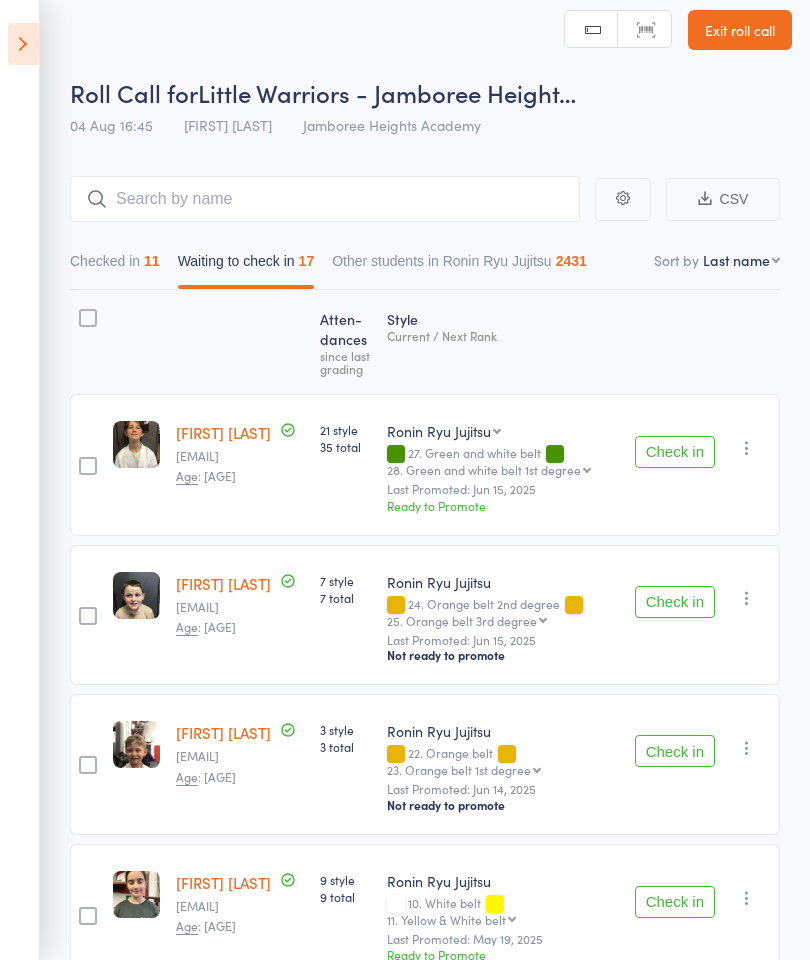 scroll, scrollTop: 0, scrollLeft: 0, axis: both 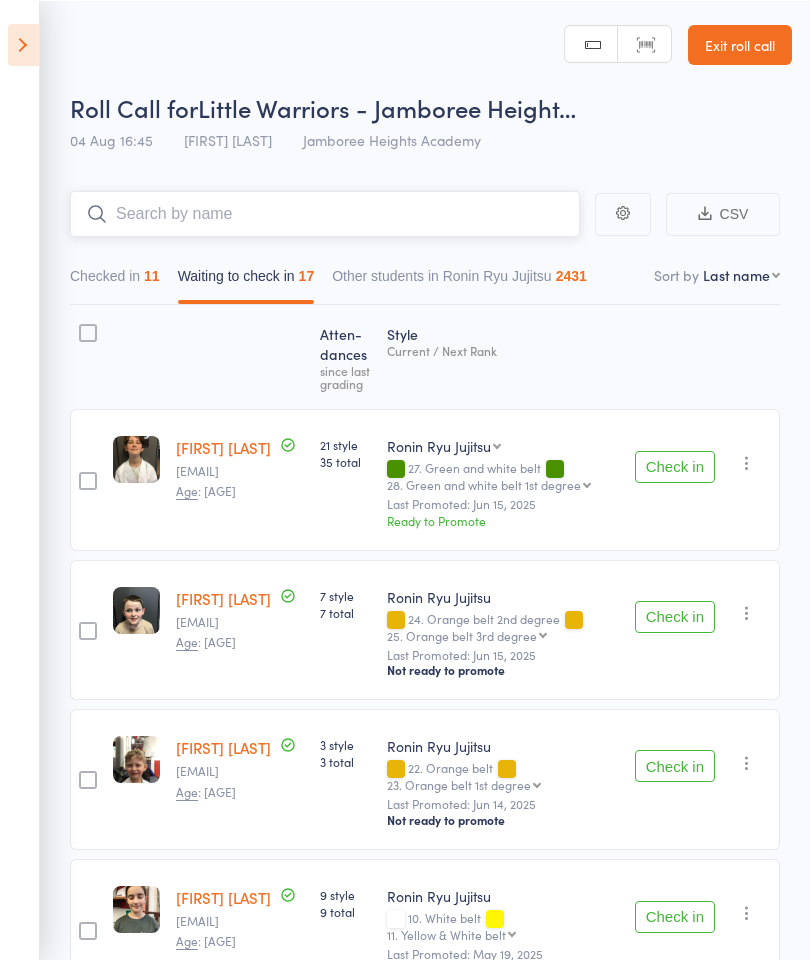 click at bounding box center [325, 213] 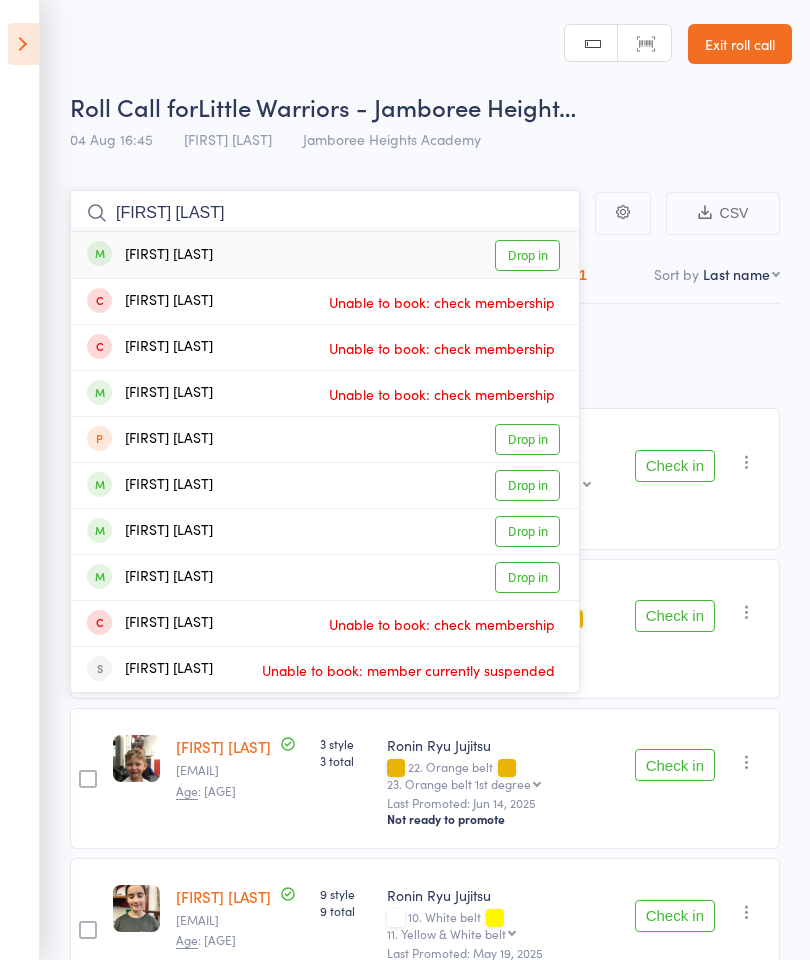 type on "[FIRST] [LAST]" 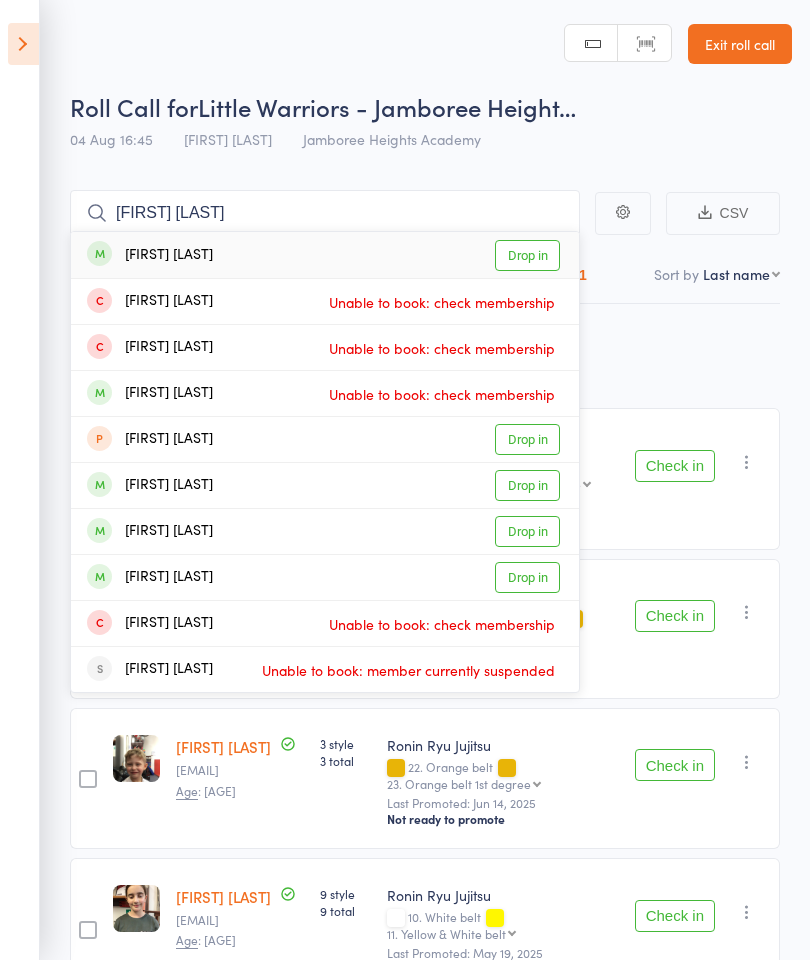click on "Drop in" at bounding box center (527, 255) 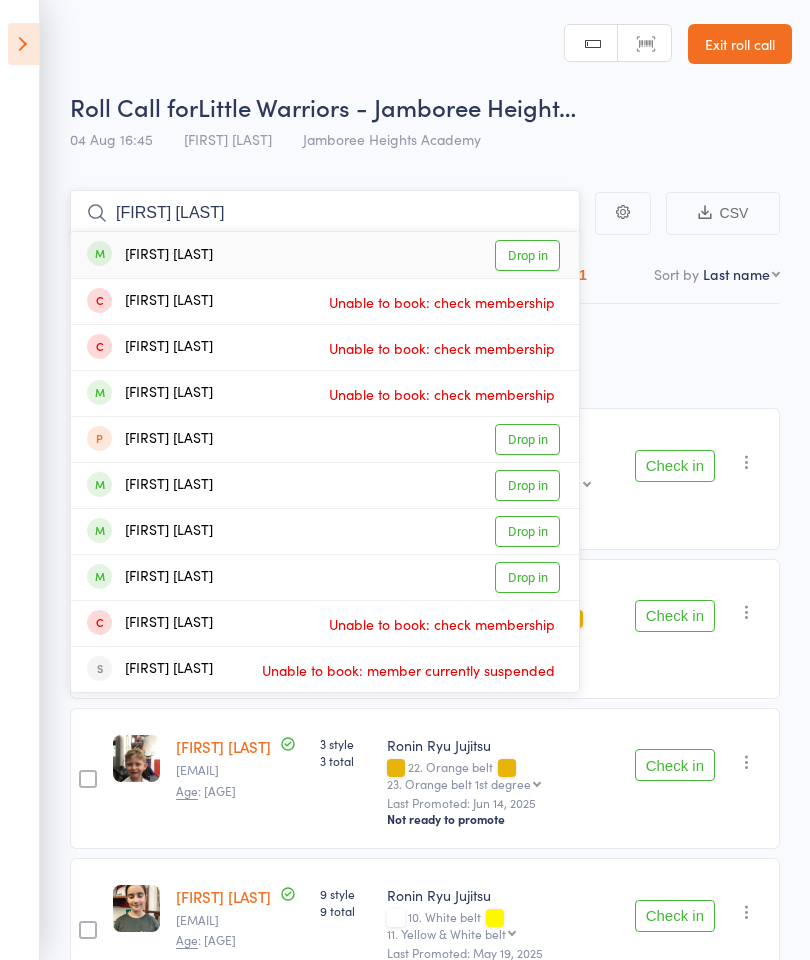 type 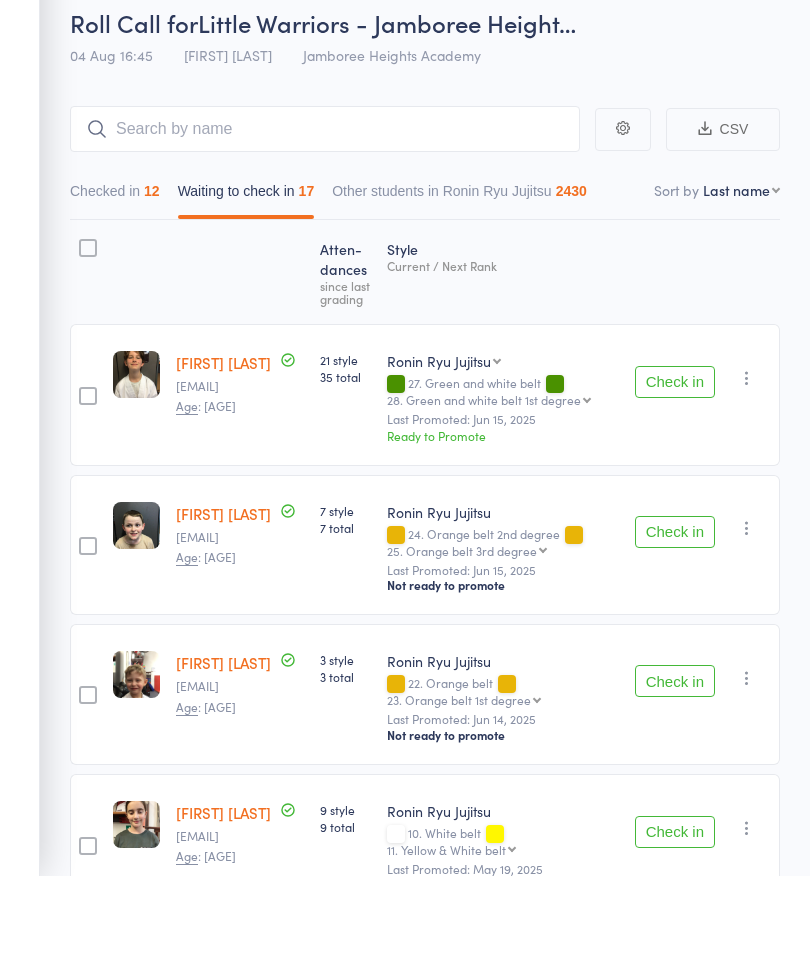 click on "Atten­dances since last grading Style Current / Next Rank edit [FIRST] [LAST] [EMAIL] Age : [AGE] [NUMBER] style [NUMBER] total Ronin Ryu Jujitsu Kids Brazilian Jiu Jitsu Monkeys Ronin Ryu Jujitsu [NUMBER]. Green and white belt [NUMBER]. Green and white belt 1st degree [NUMBER]. Green and white belt 1st degree [NUMBER]. Green and white belt 2nd degree [NUMBER]. Green and white belt 3rd degree [NUMBER]. Green and white belt 4th degree [NUMBER]. Green belt [NUMBER]. Green belt 1st degree [NUMBER]. Green belt 2nd degree [NUMBER]. Green belt 3rd degree [NUMBER]. Green belt 4th degree [NUMBER]. Blue and White belt [NUMBER]. Blue and White belt 1st degree [NUMBER]. Blue and White belt 2nd degree [NUMBER]. Blue and White belt 3rd degree [NUMBER]. Blue and White belt 4th degree [NUMBER]. Blue belt [NUMBER]. Blue belt 1st degree [NUMBER]. Blue belt 2nd degree [NUMBER]. Blue belt 3rd degree [NUMBER]. Blue belt 4th degree [NUMBER]. Purple and white belt [NUMBER]. Purple and white belt 1st degree [NUMBER]. Purple and white belt 2nd degree [NUMBER]. Purple and white belt 3rd degree [NUMBER]. Purple and white belt 4th degree [NUMBER]. Purple belt [NUMBER]. Brown belt Check in" at bounding box center [425, 1639] 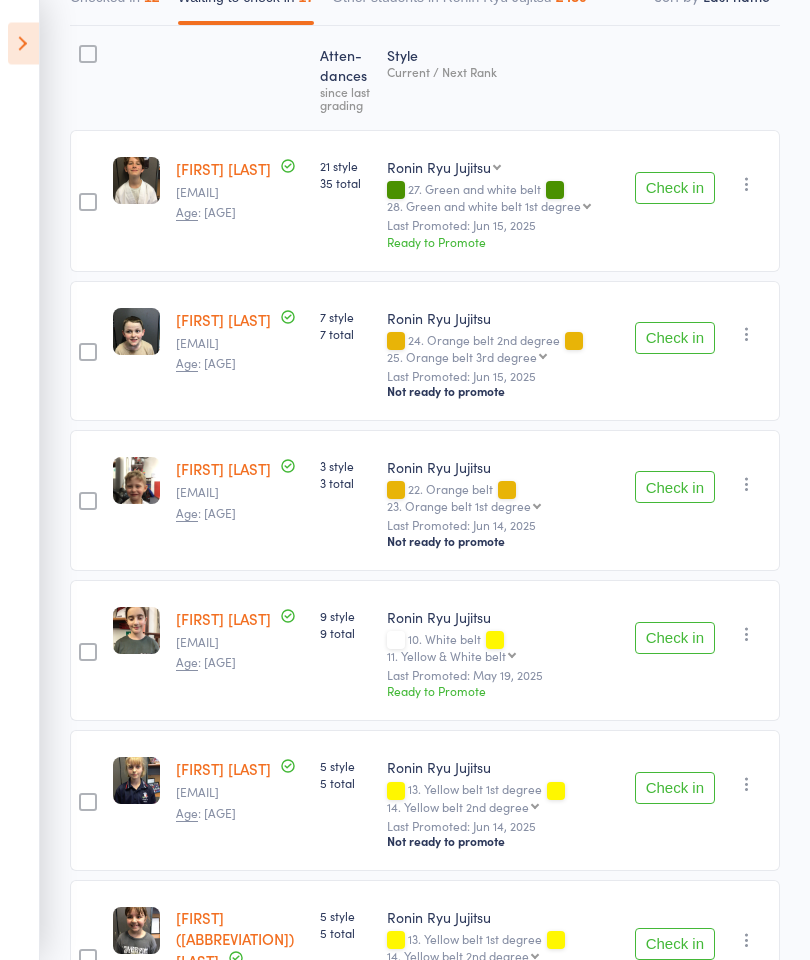 scroll, scrollTop: 280, scrollLeft: 0, axis: vertical 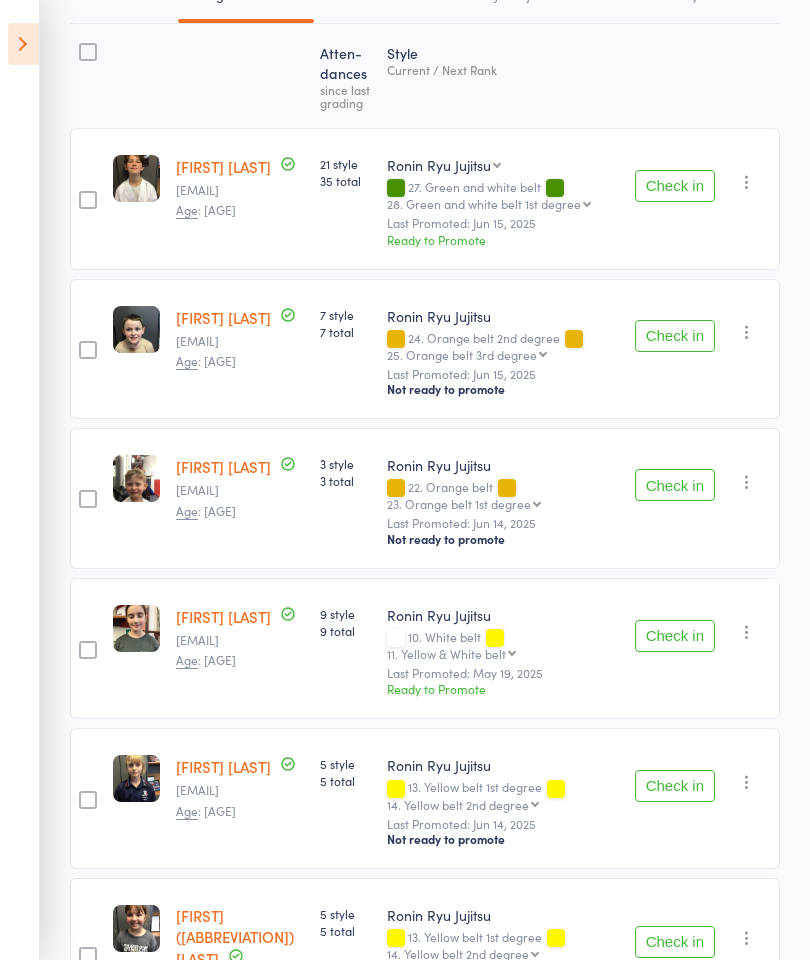 click on "Check in" at bounding box center (675, 485) 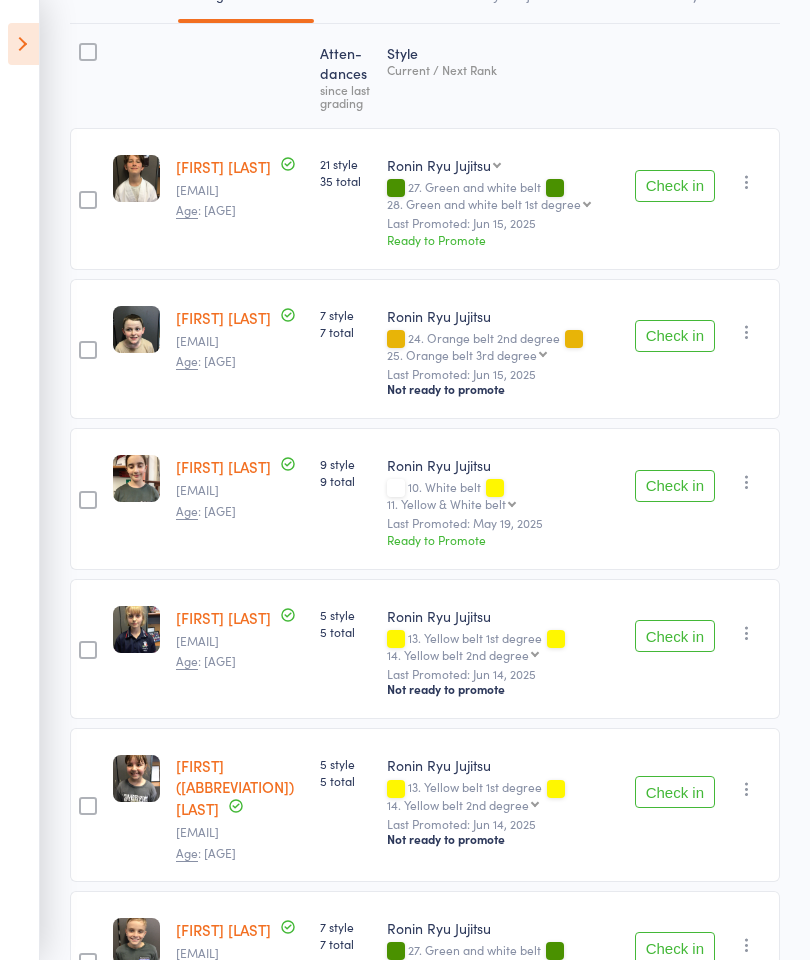 click on "Check in" at bounding box center [675, 486] 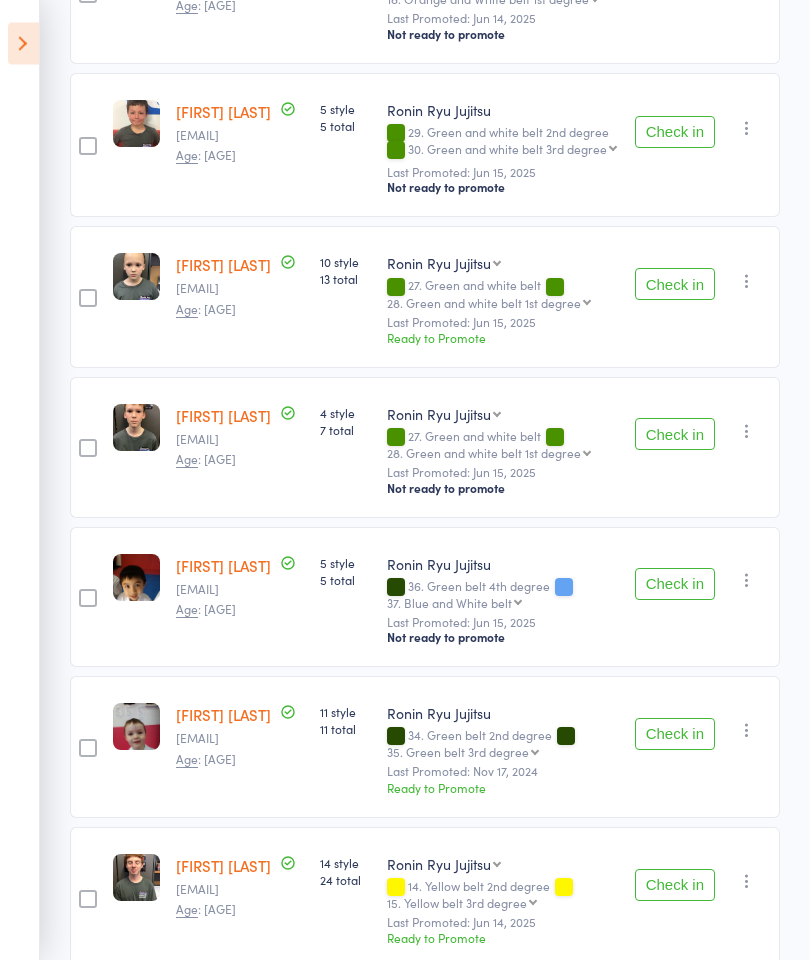 scroll, scrollTop: 1727, scrollLeft: 0, axis: vertical 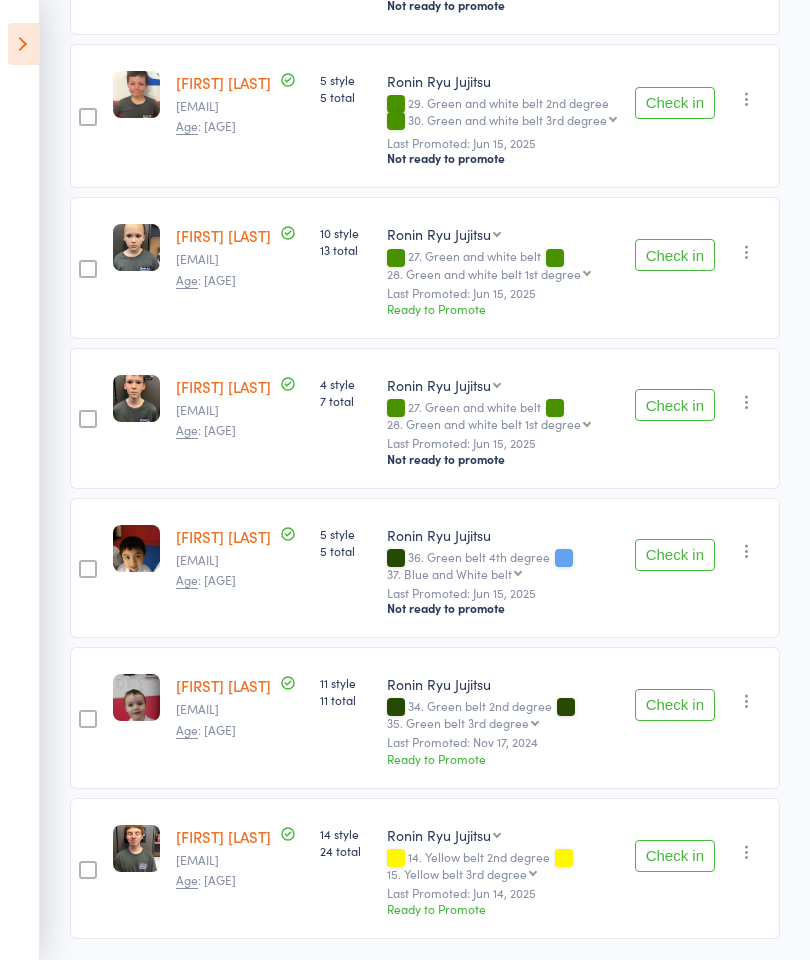 click on "Check in" at bounding box center [675, 555] 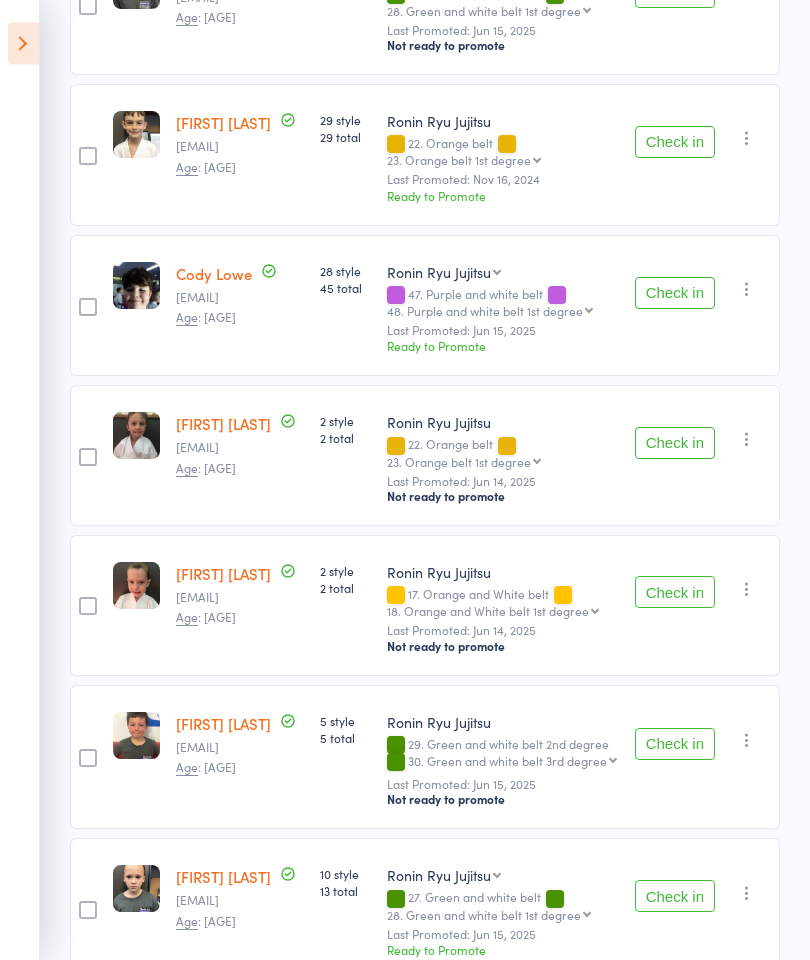 scroll, scrollTop: 1102, scrollLeft: 0, axis: vertical 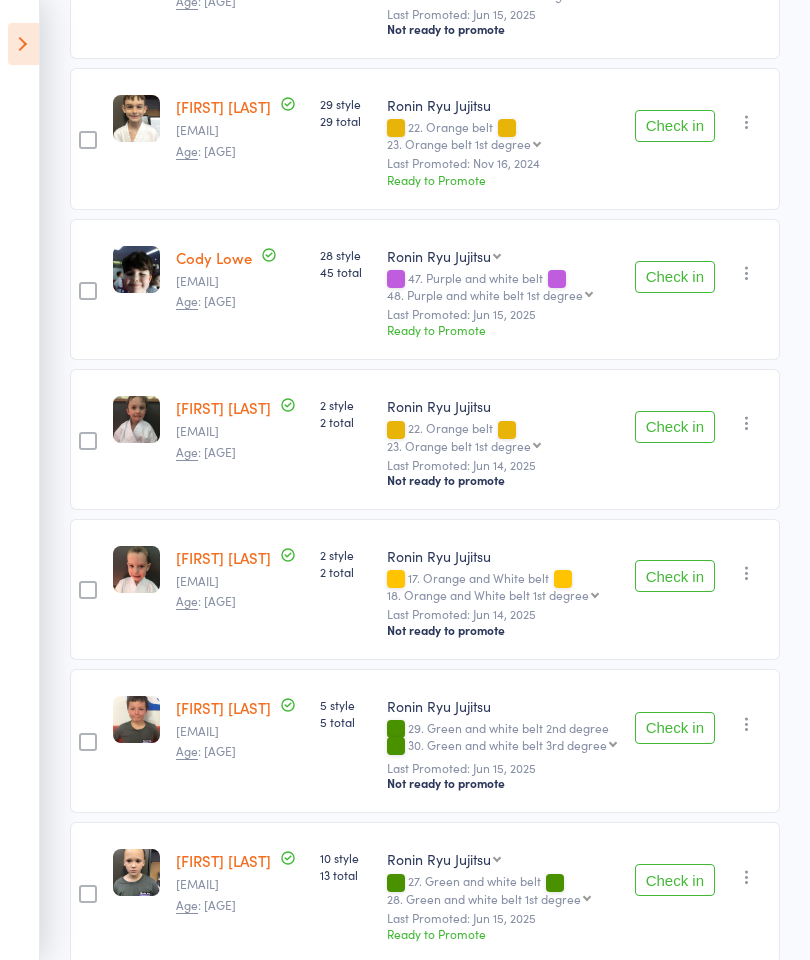 click on "Check in" at bounding box center (675, 427) 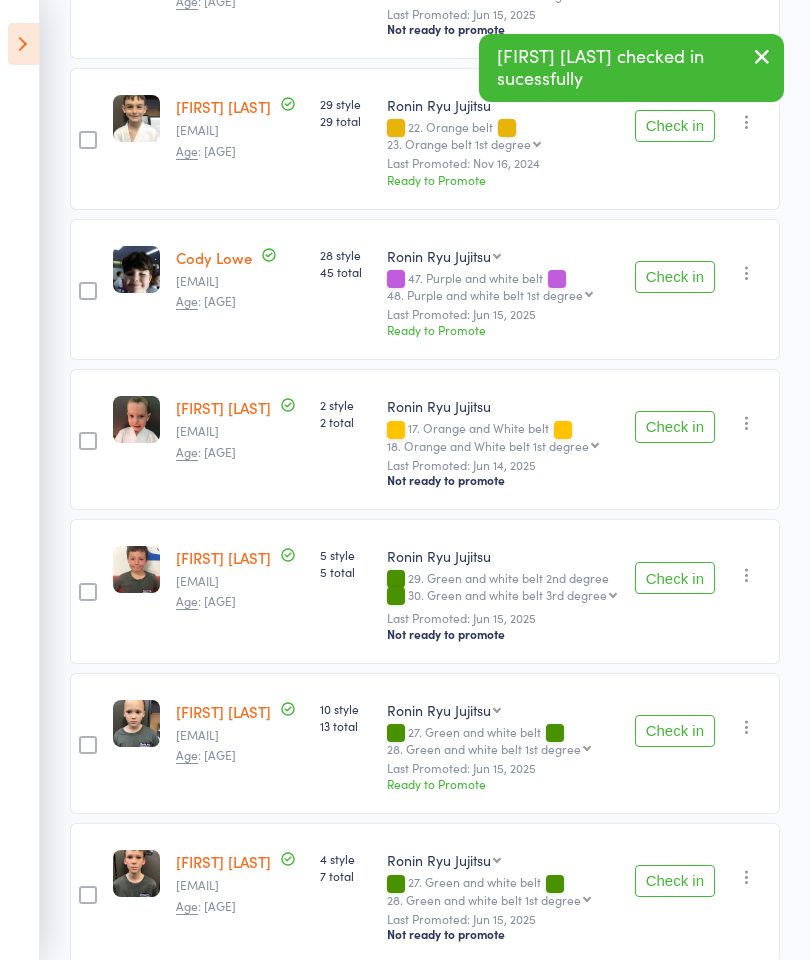 click on "Check in" at bounding box center [675, 427] 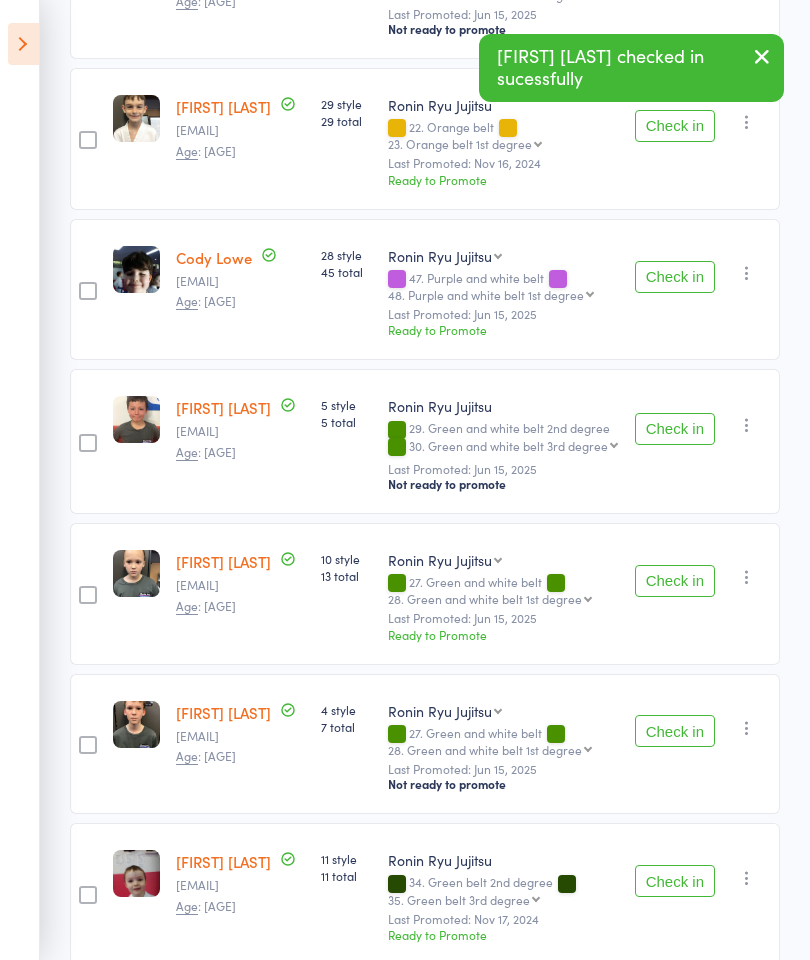 click at bounding box center [747, 577] 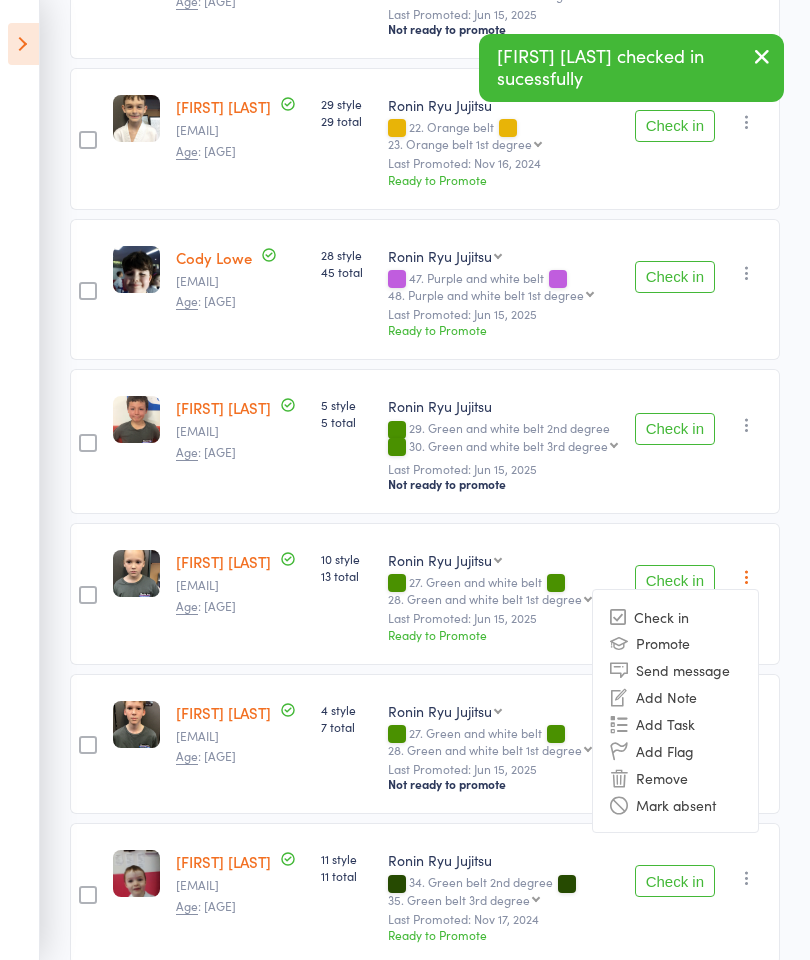 click on "Mark absent" at bounding box center [675, 804] 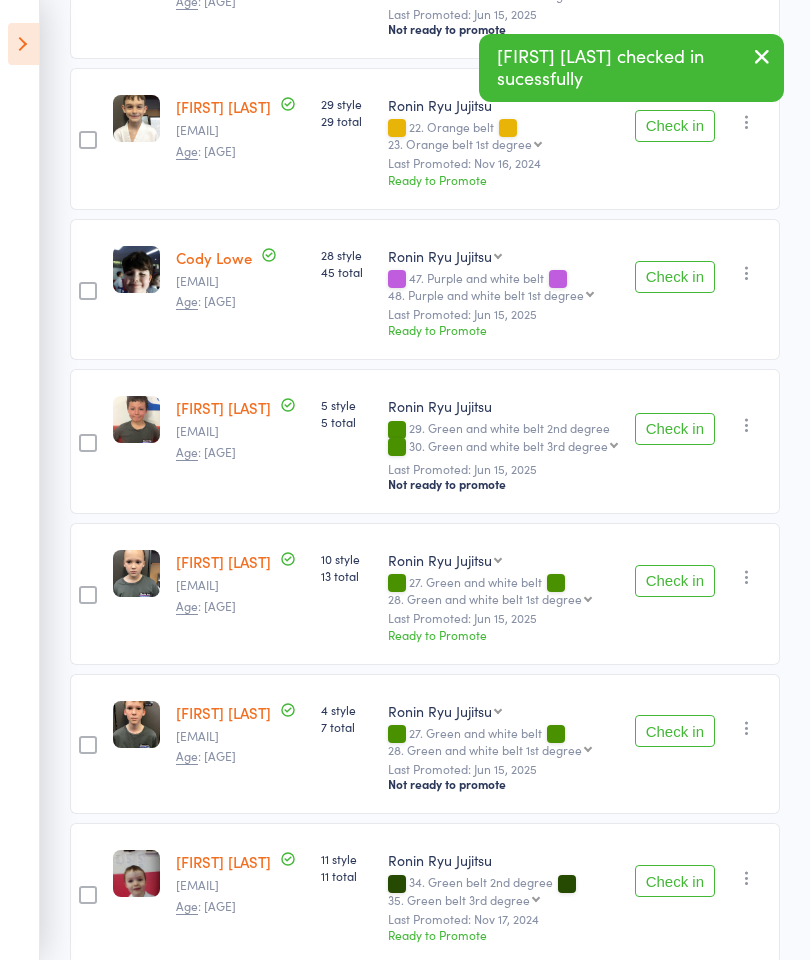 click at bounding box center (747, 728) 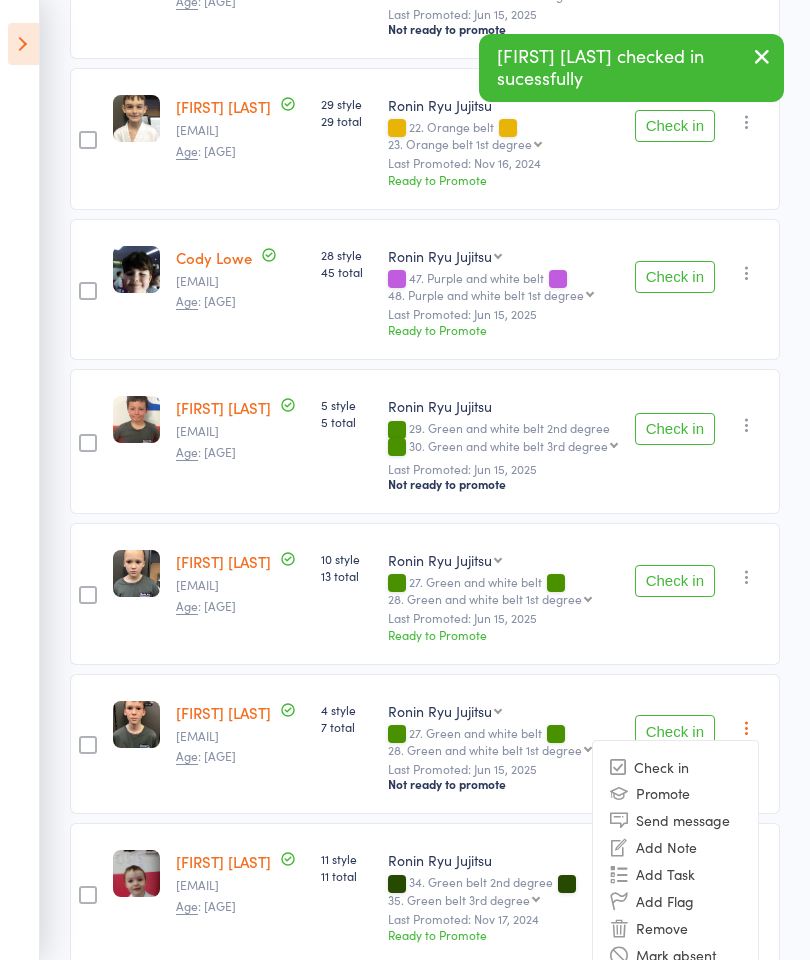 click on "Mark absent" at bounding box center [675, 955] 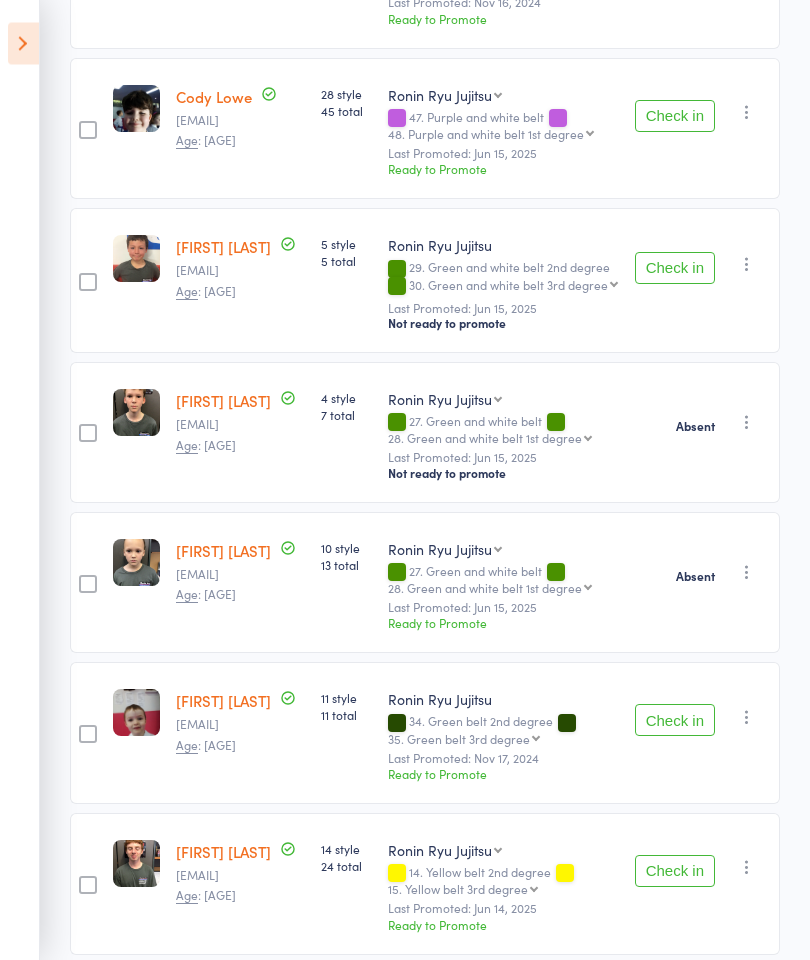 click at bounding box center [747, 718] 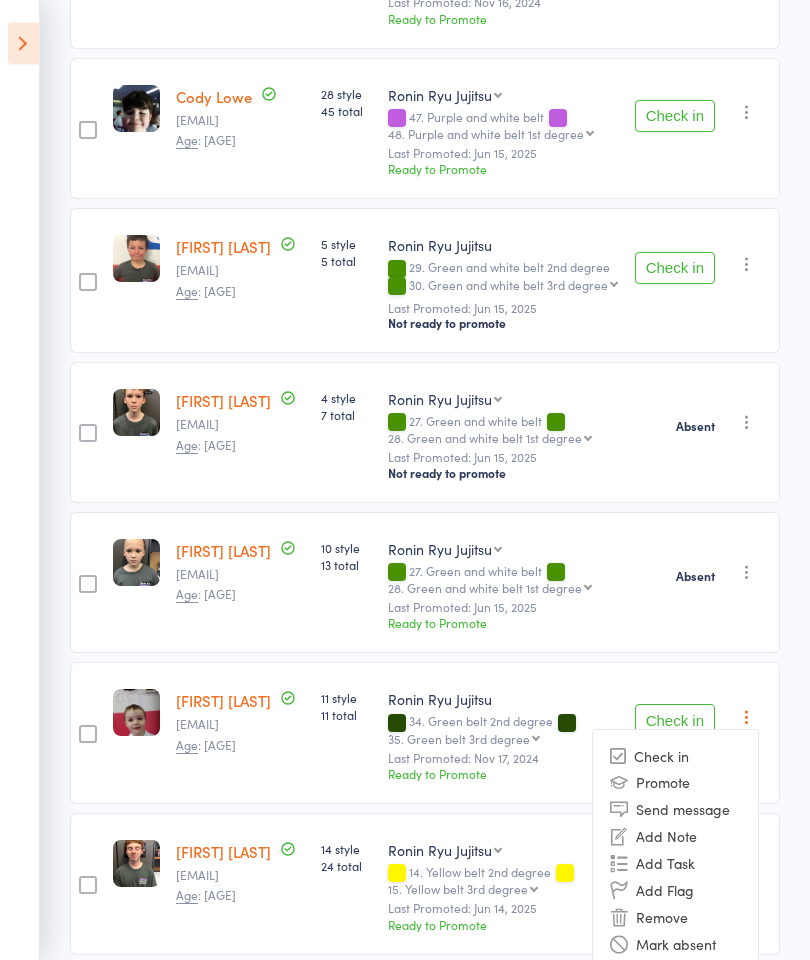 scroll, scrollTop: 1263, scrollLeft: 0, axis: vertical 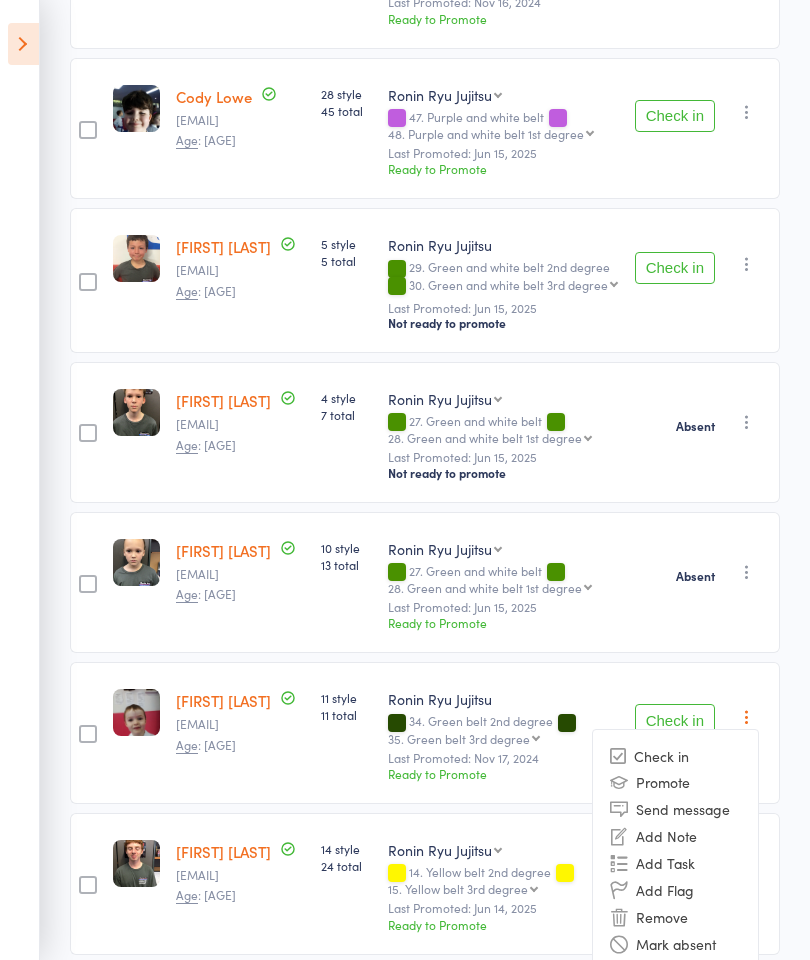 click on "Mark absent" at bounding box center (675, 944) 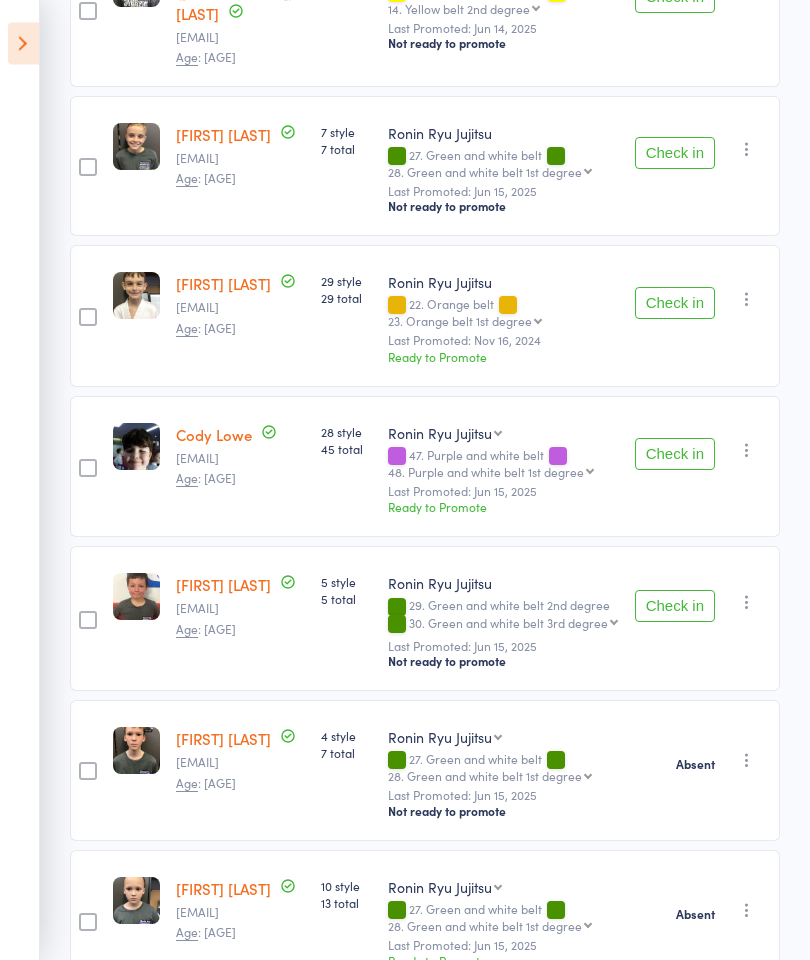 click on "Check in" at bounding box center [675, 154] 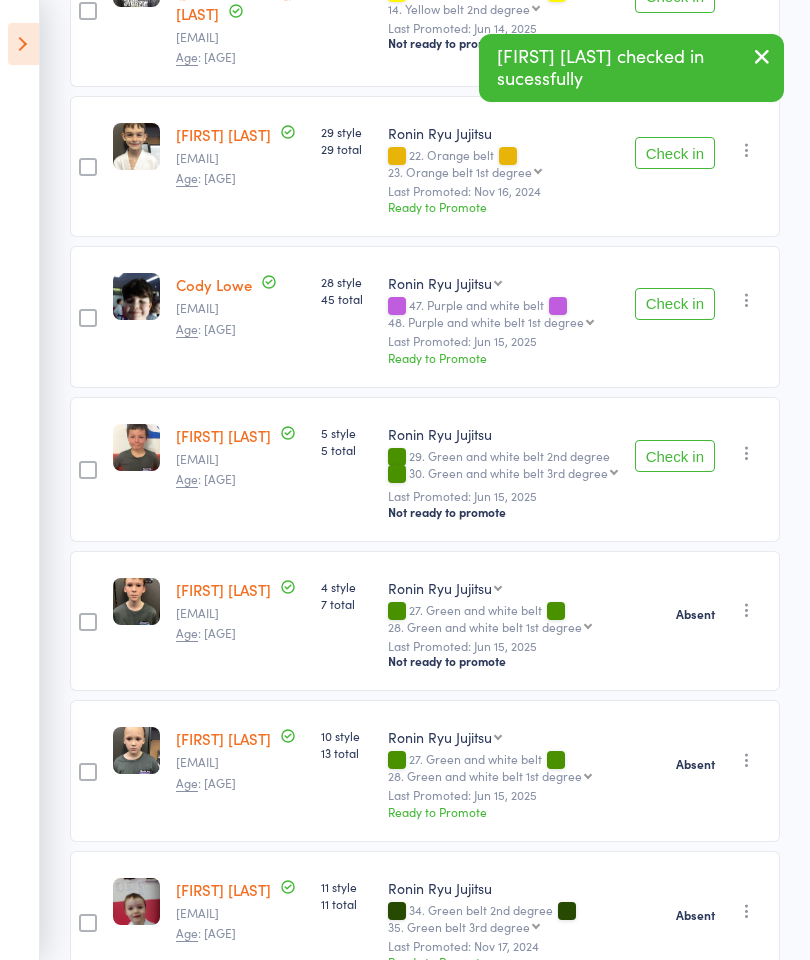 click on "Check in" at bounding box center [675, 153] 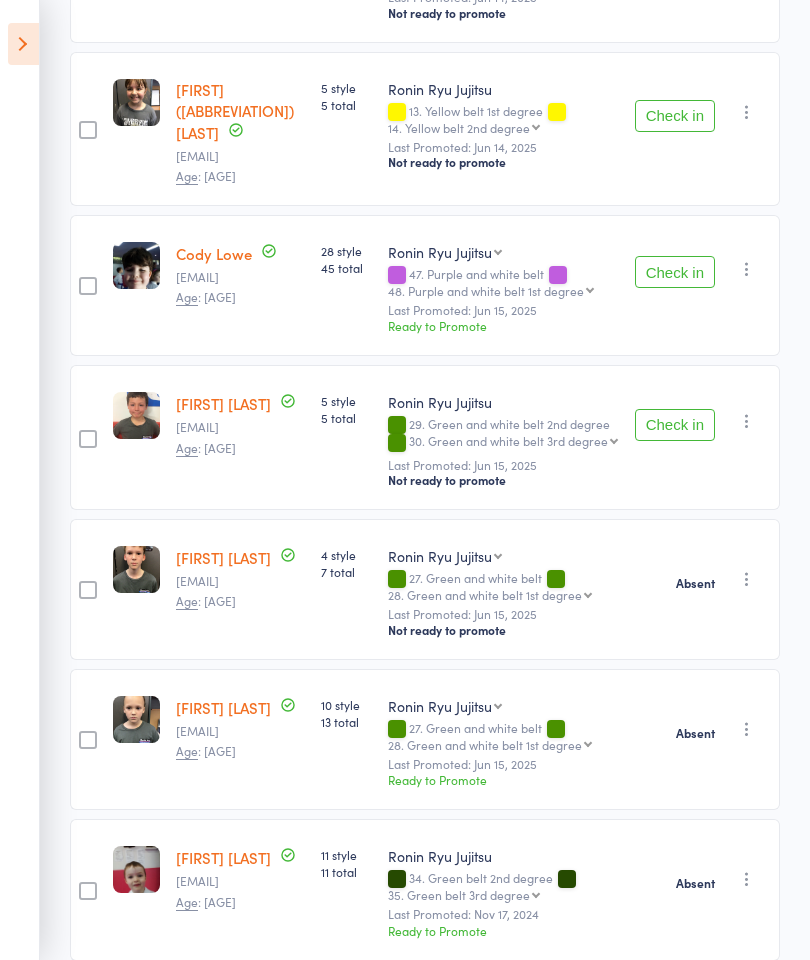 scroll, scrollTop: 805, scrollLeft: 0, axis: vertical 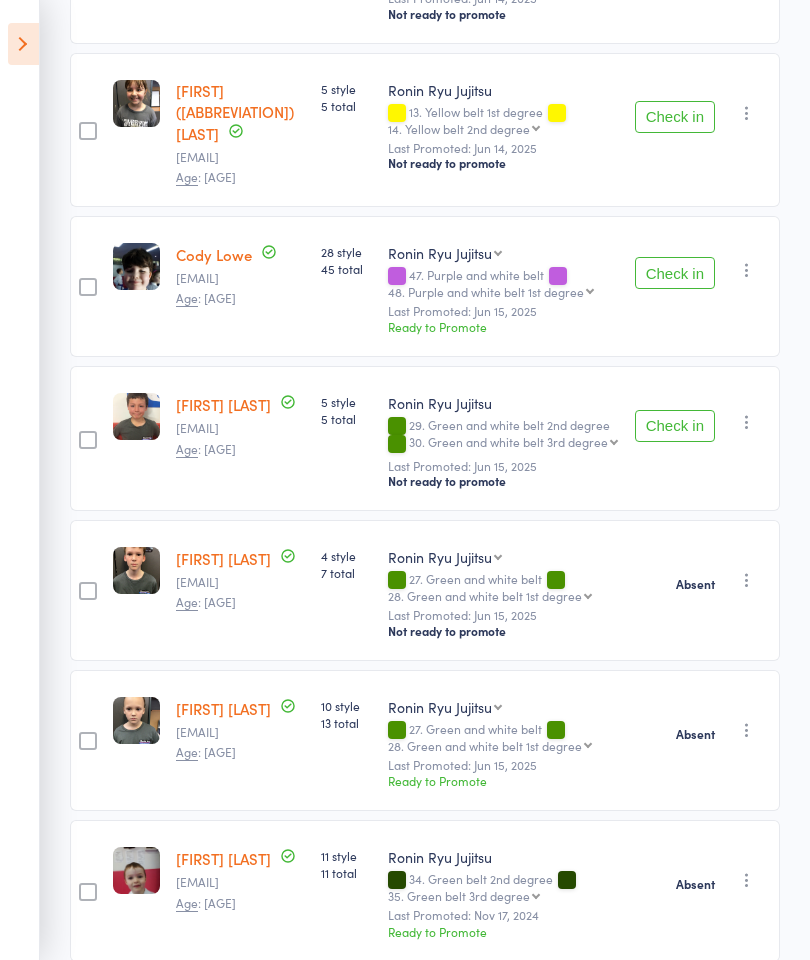 click on "Check in" at bounding box center [675, 273] 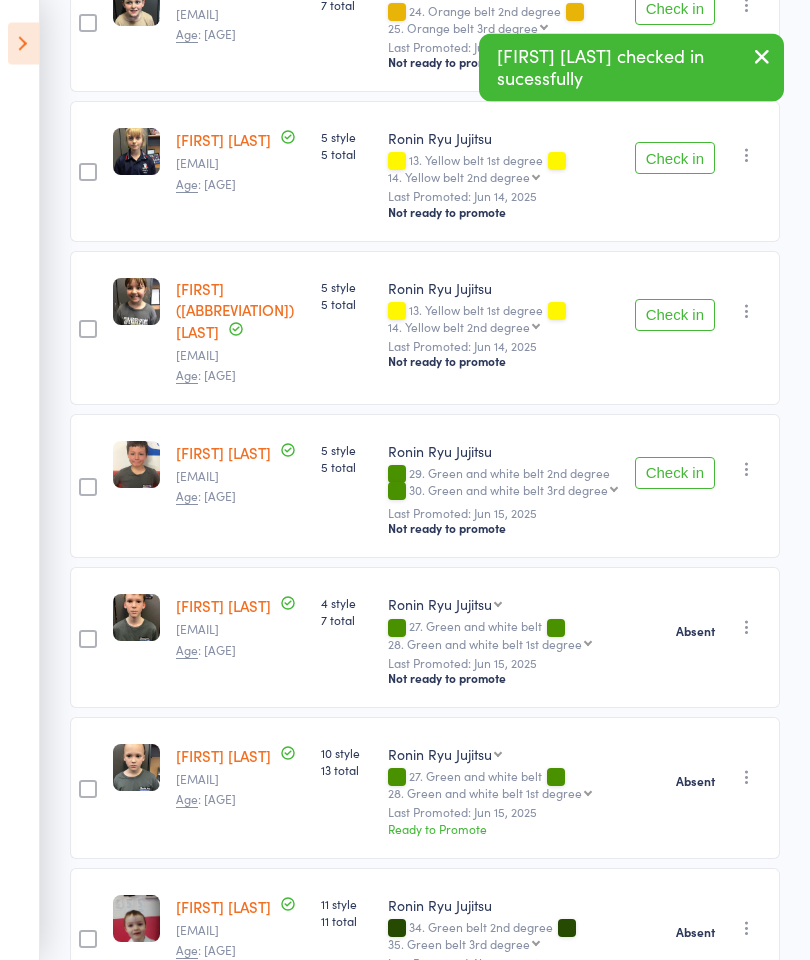 scroll, scrollTop: 597, scrollLeft: 0, axis: vertical 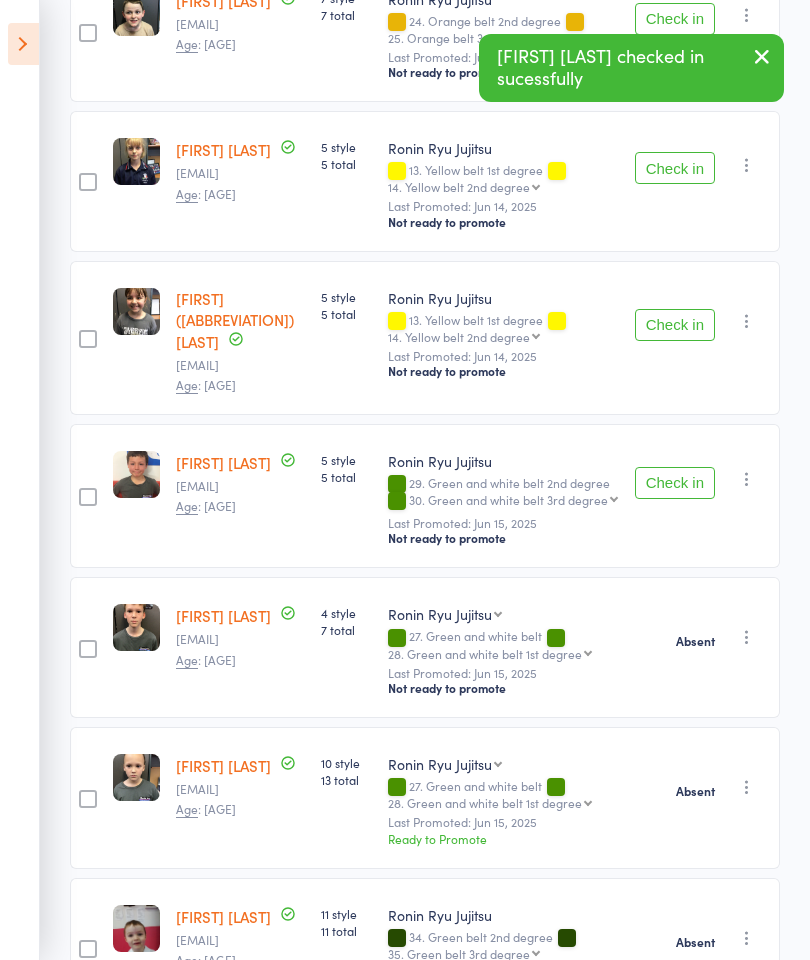 click on "Check in" at bounding box center [675, 168] 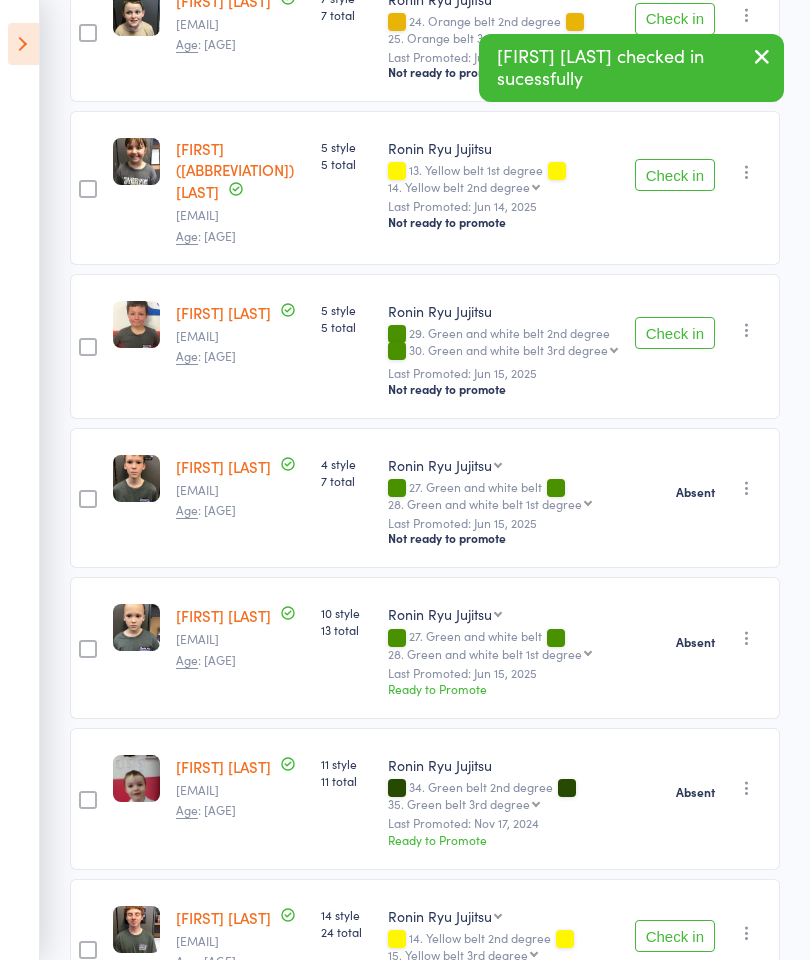 click on "Check in" at bounding box center [675, 175] 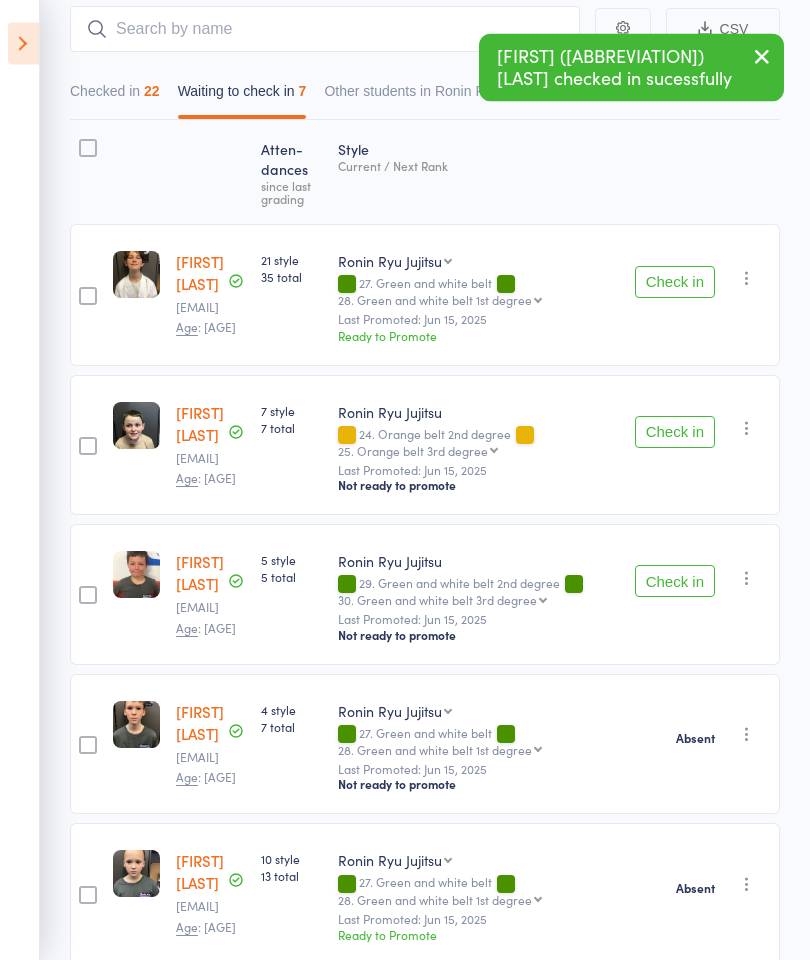 scroll, scrollTop: 0, scrollLeft: 0, axis: both 